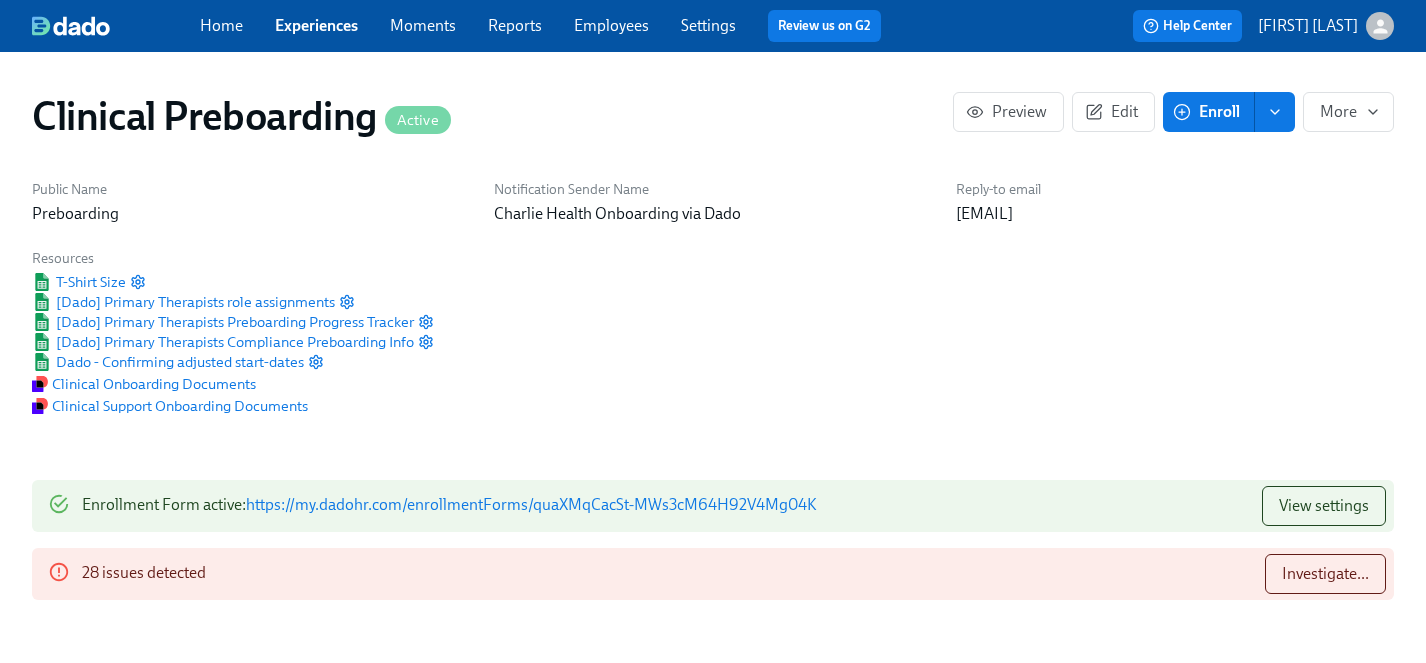 scroll, scrollTop: 1948, scrollLeft: 0, axis: vertical 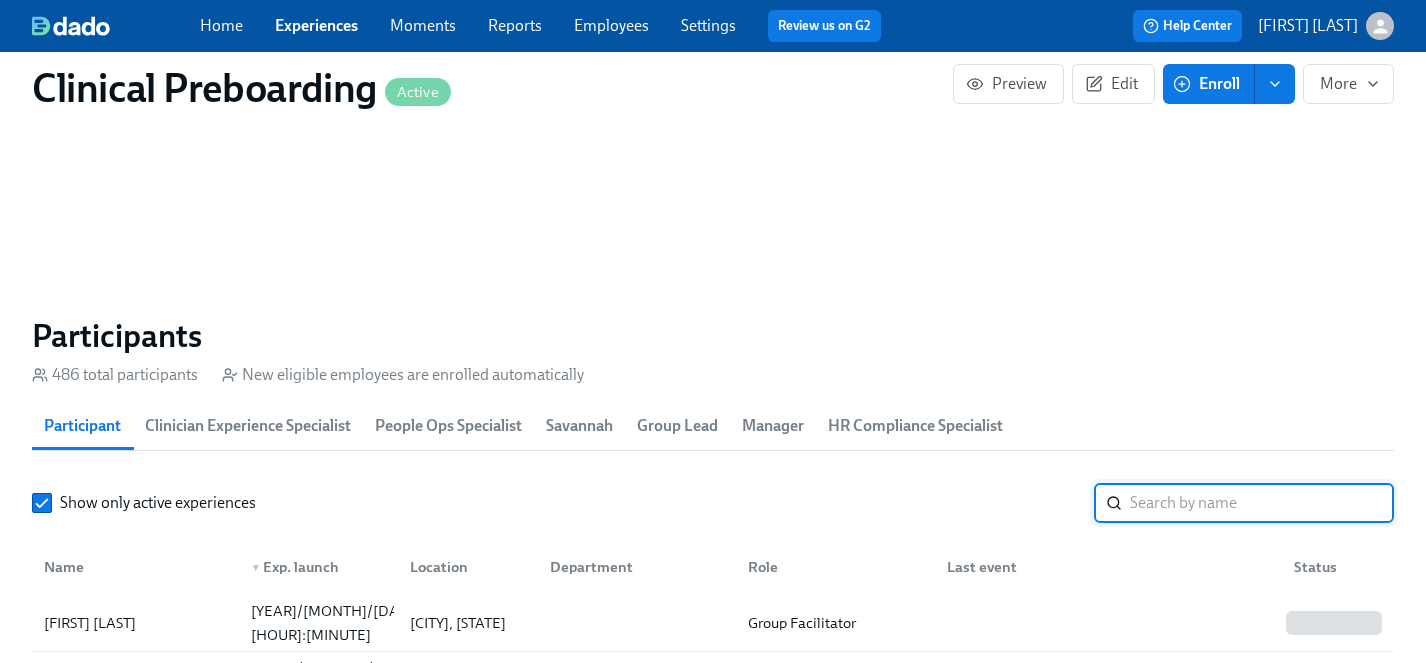 click at bounding box center (1262, 503) 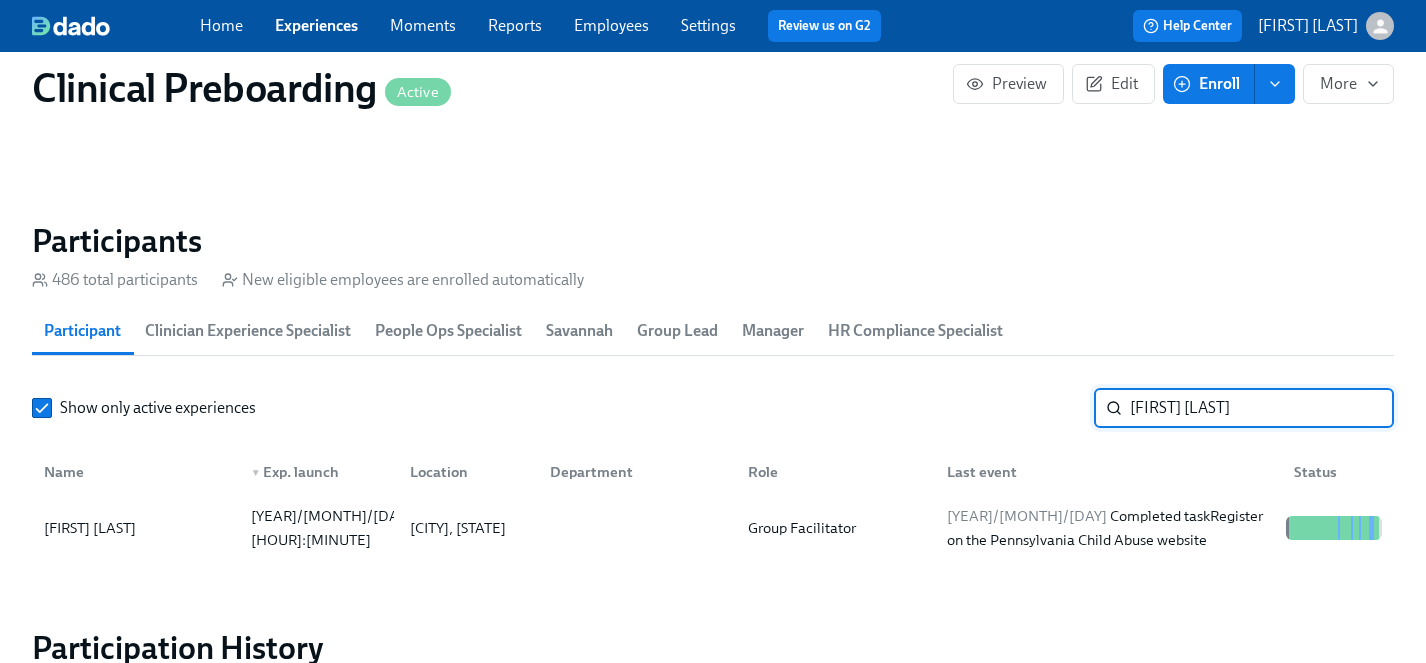 scroll, scrollTop: 2102, scrollLeft: 0, axis: vertical 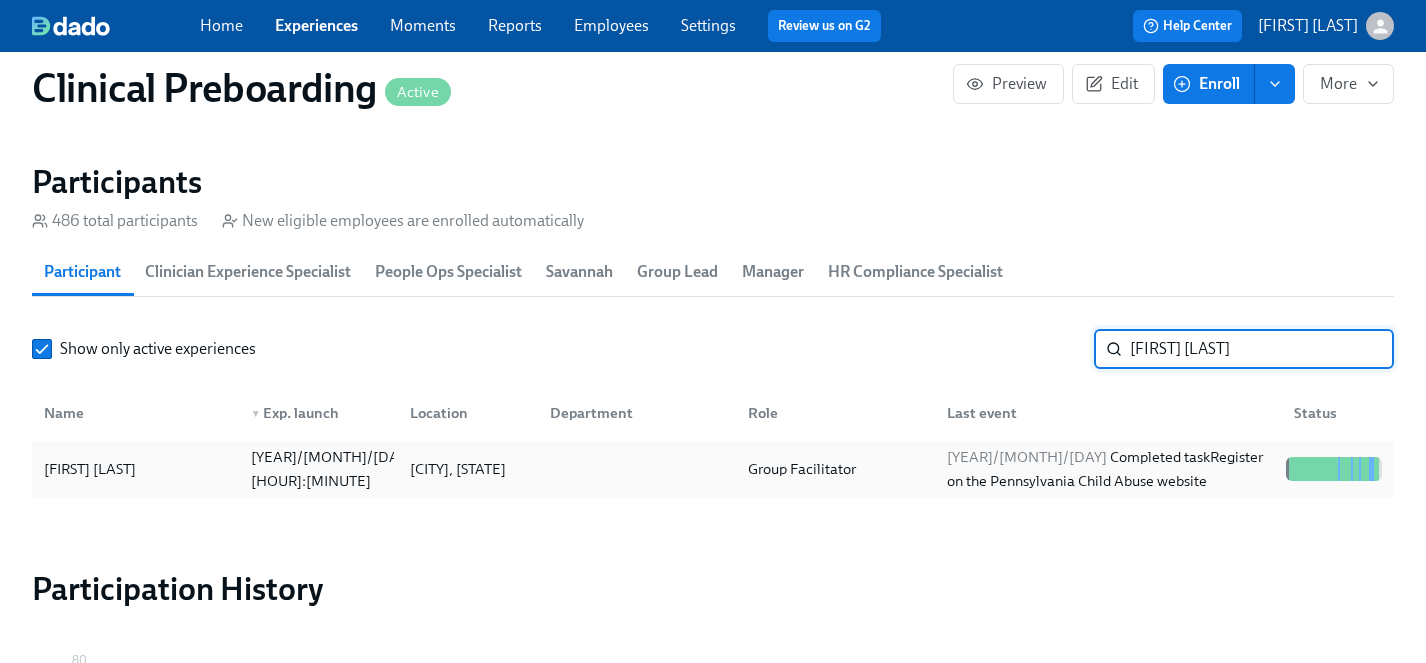 type on "kimberly smith" 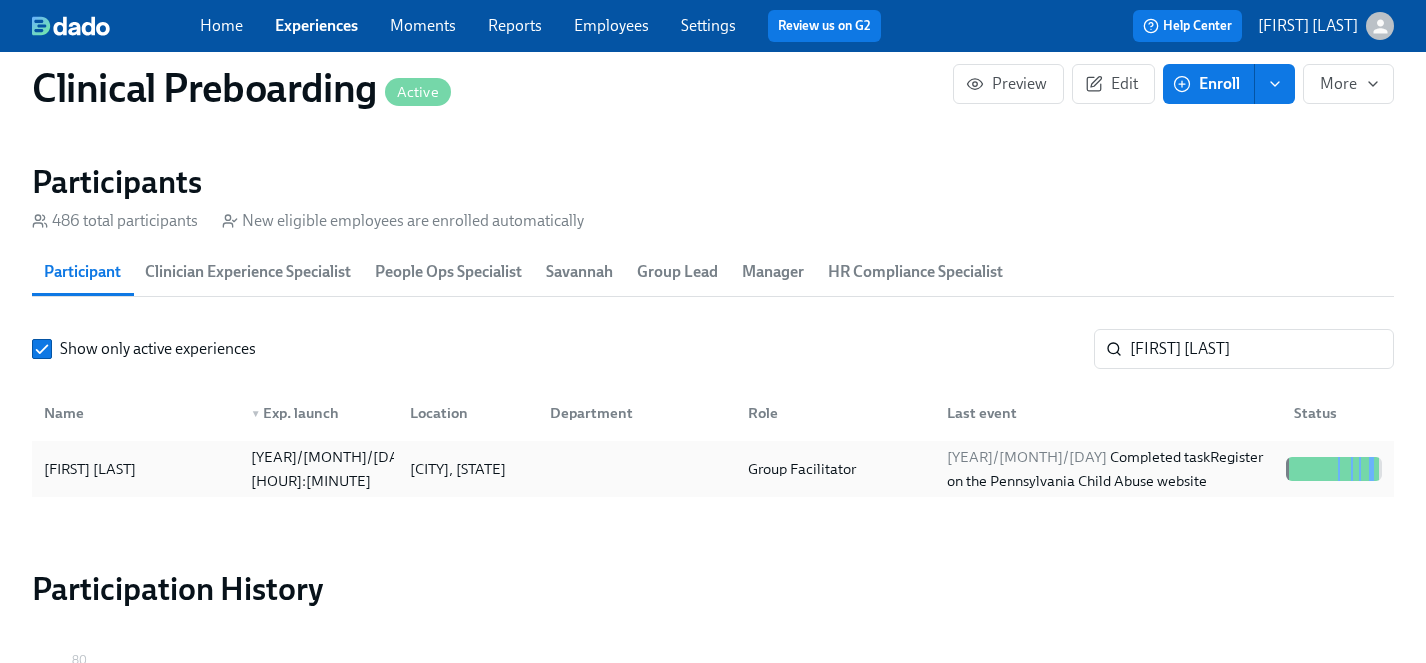 click on "Kimberly Smith" at bounding box center [90, 469] 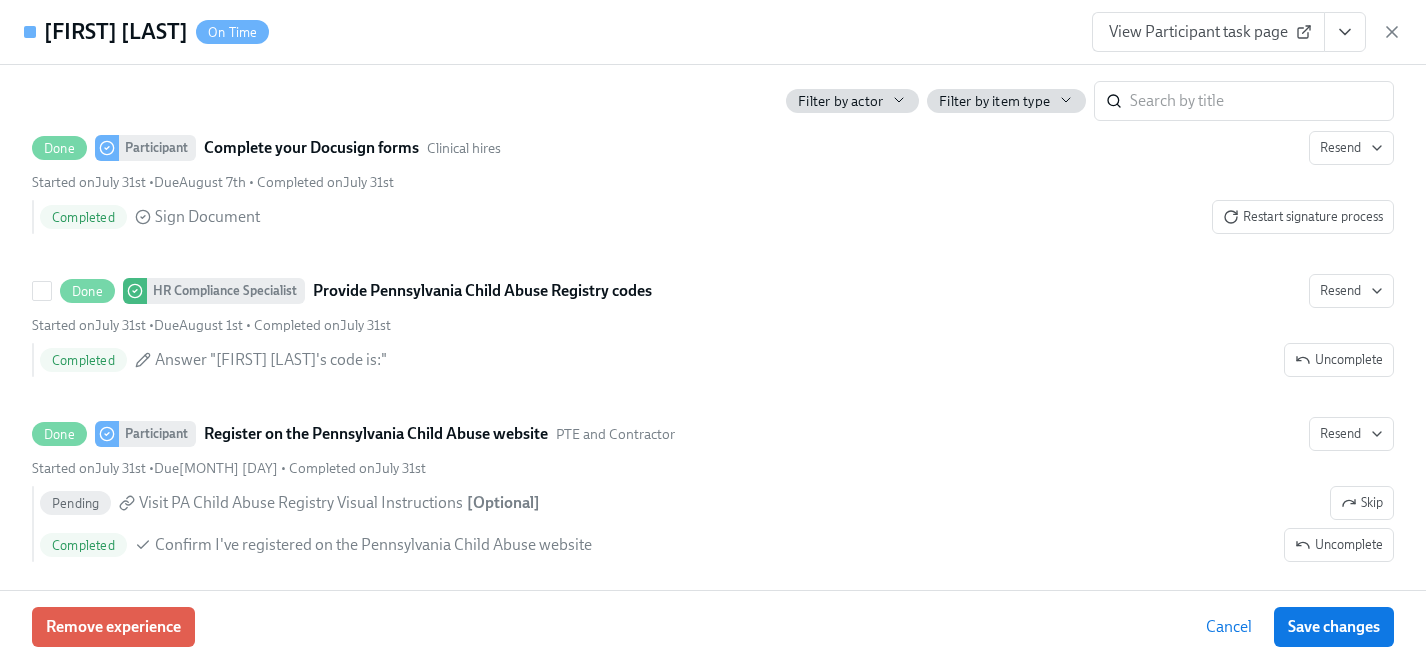scroll, scrollTop: 3753, scrollLeft: 0, axis: vertical 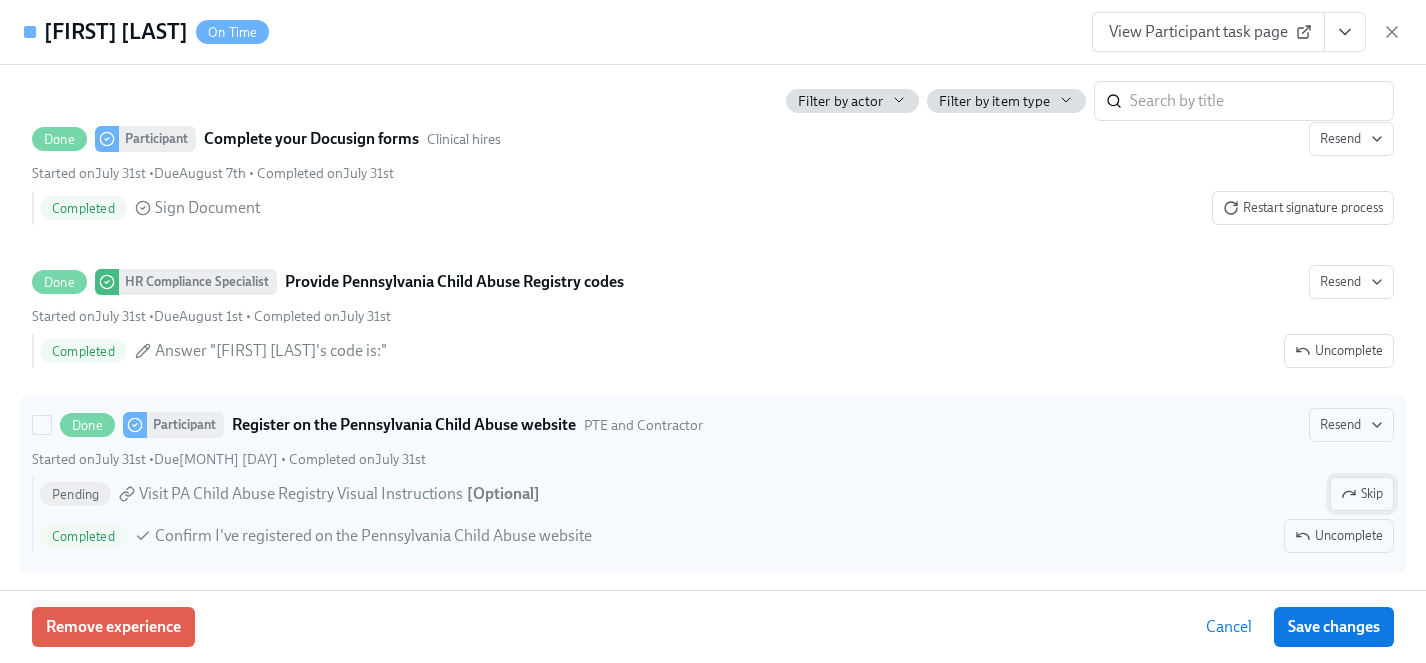 click on "Skip" at bounding box center (1362, 494) 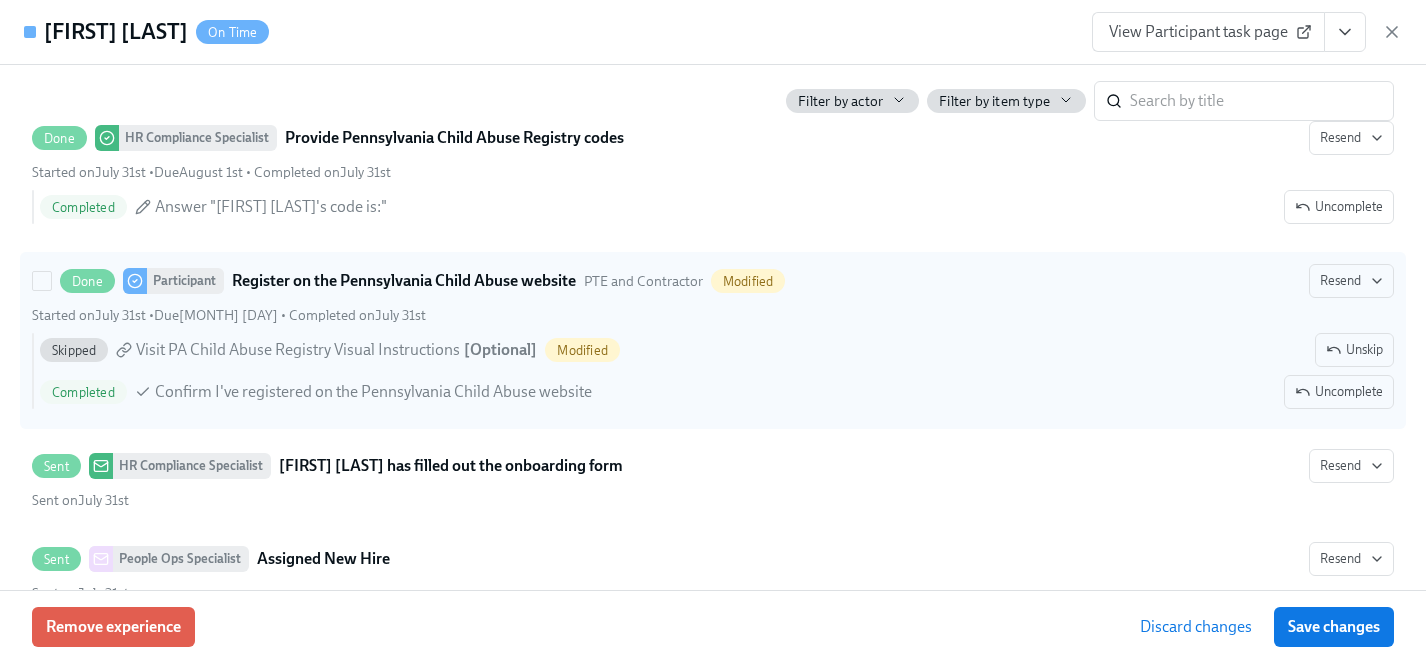 scroll, scrollTop: 3911, scrollLeft: 0, axis: vertical 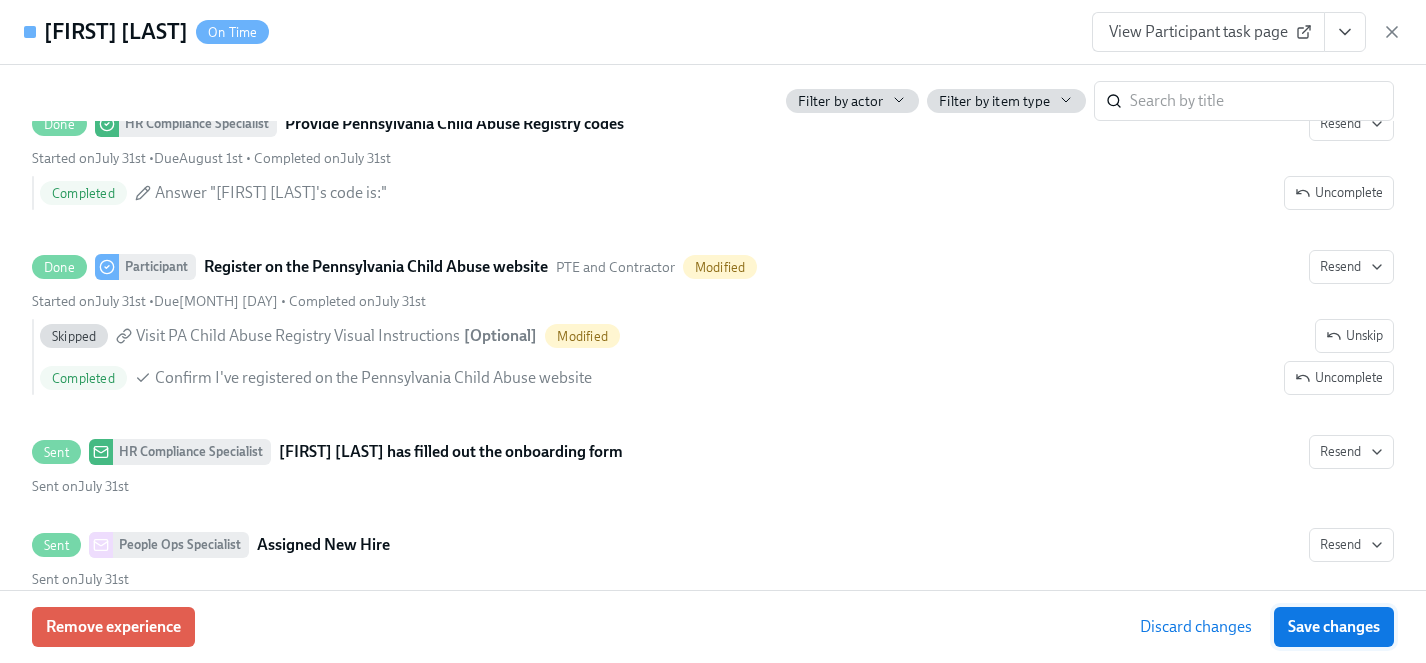 click on "Save changes" at bounding box center (1334, 627) 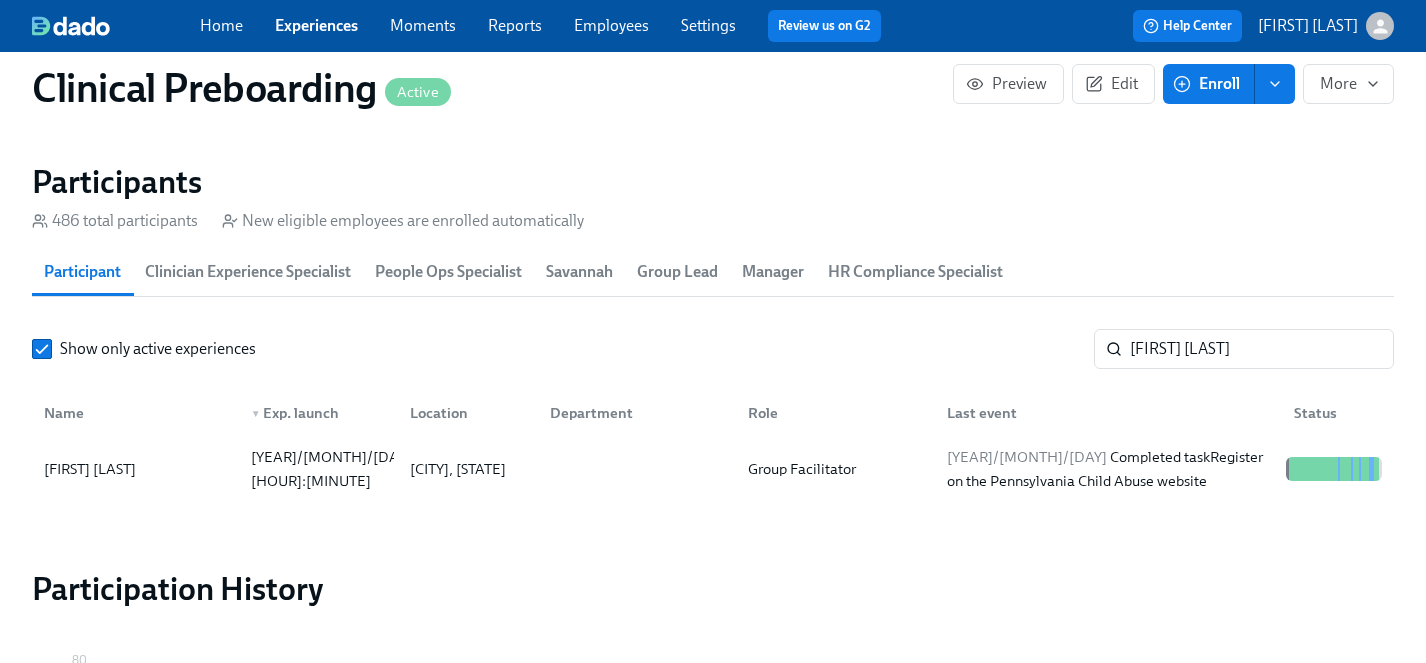 click on "Experiences" at bounding box center [316, 25] 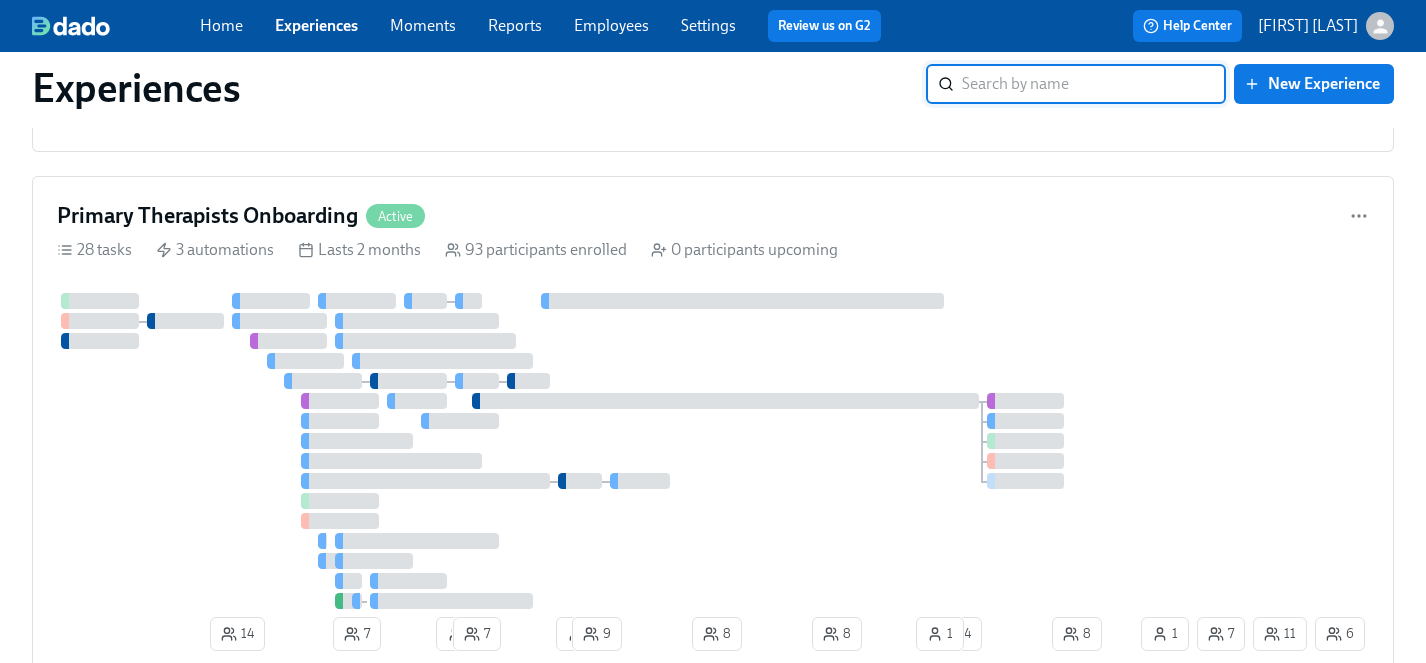 scroll, scrollTop: 5369, scrollLeft: 0, axis: vertical 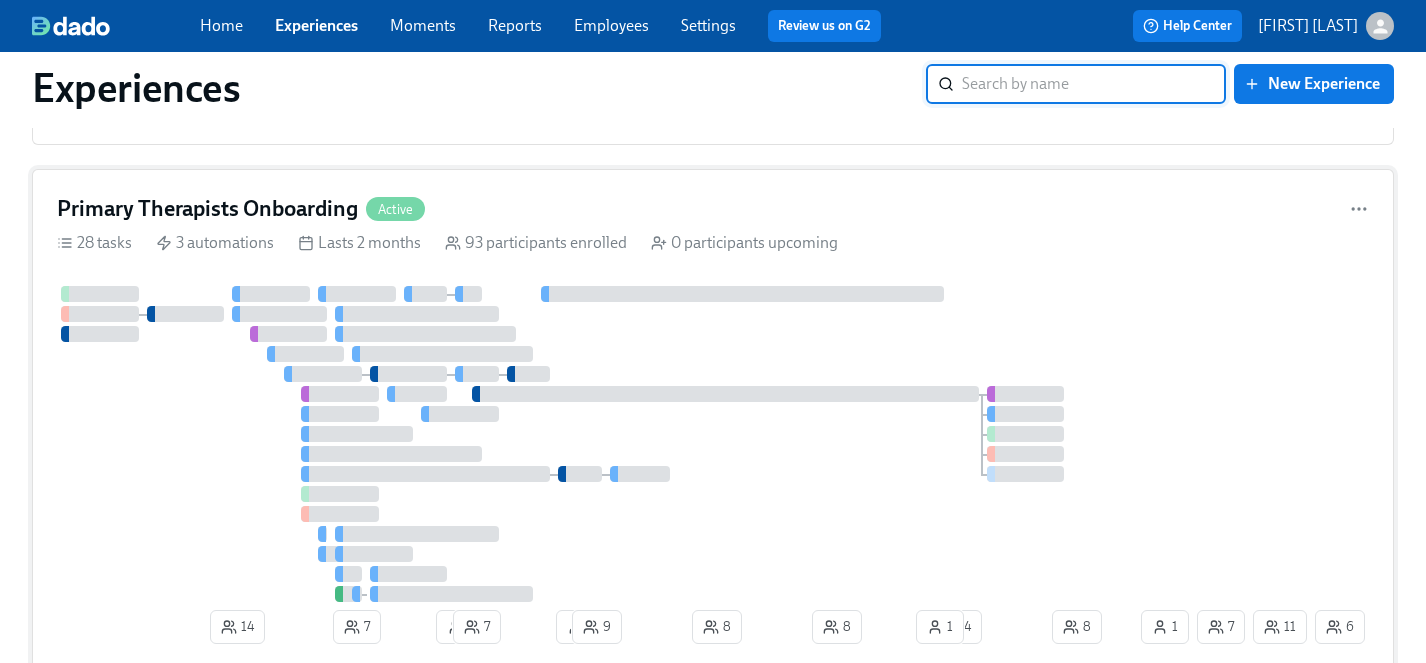 click at bounding box center [597, 444] 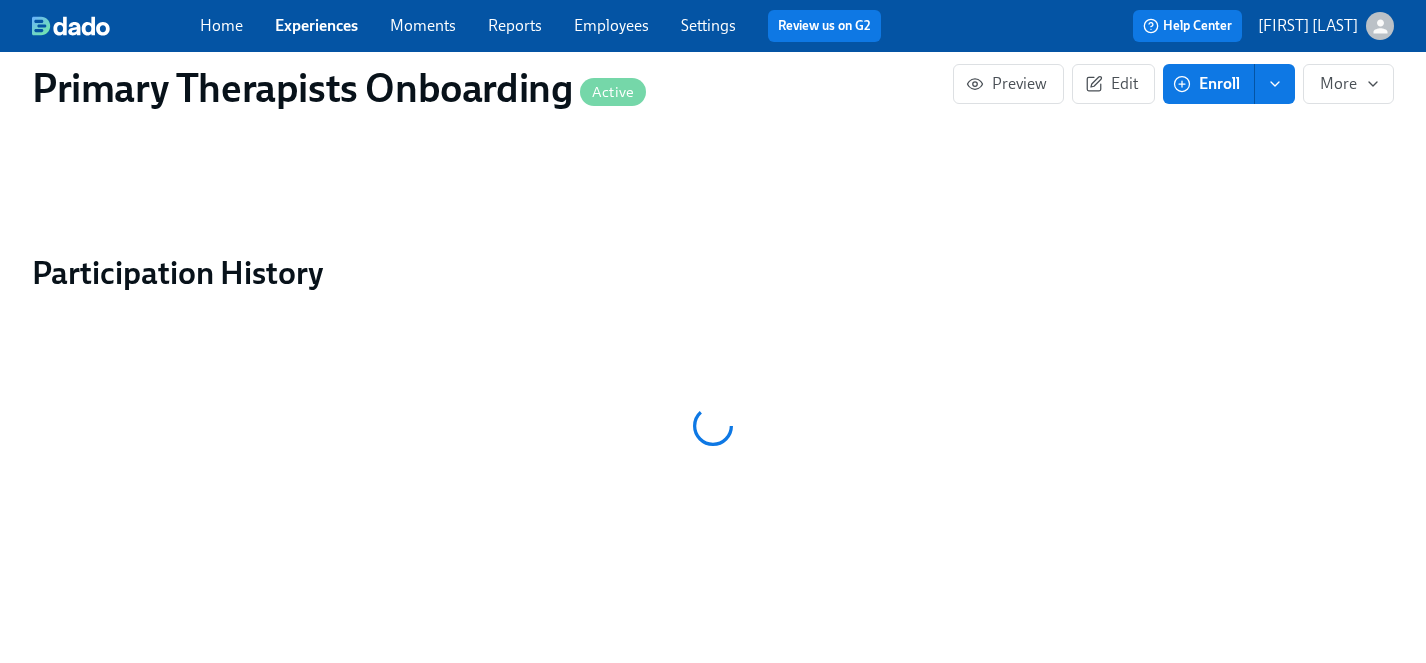 scroll, scrollTop: 0, scrollLeft: 0, axis: both 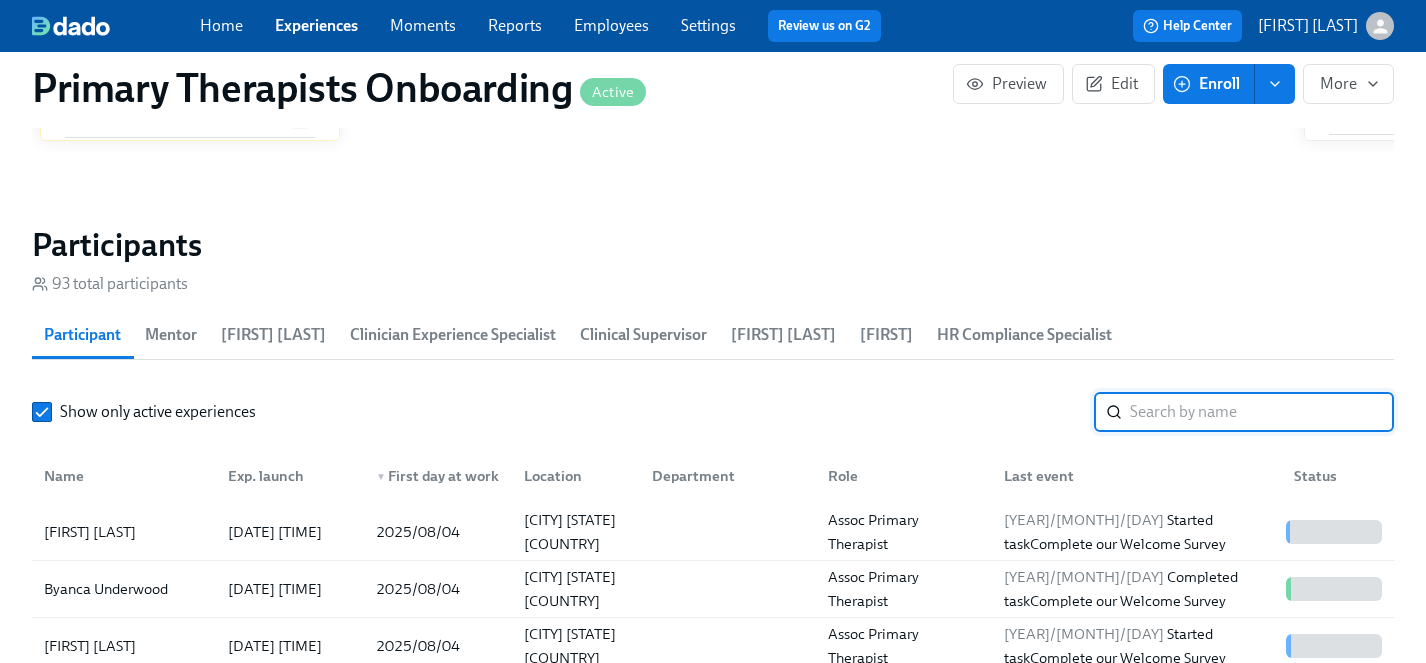click at bounding box center (1262, 412) 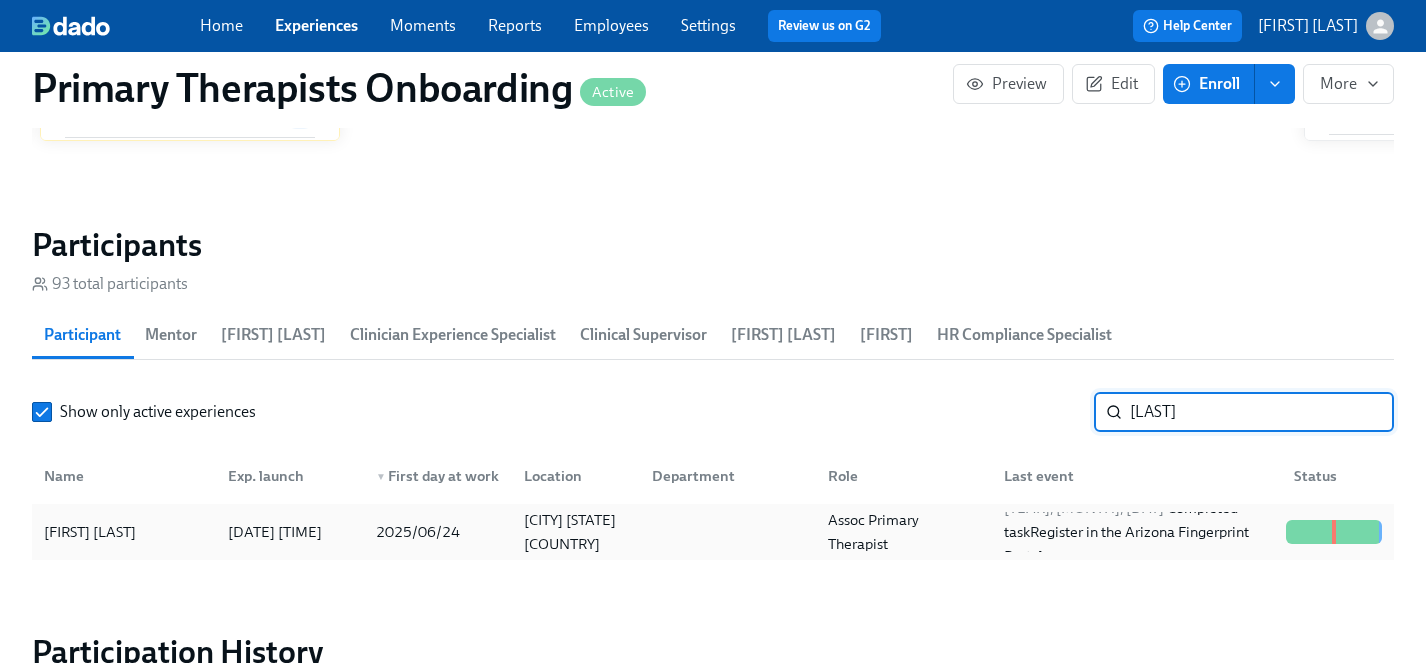 type on "paton" 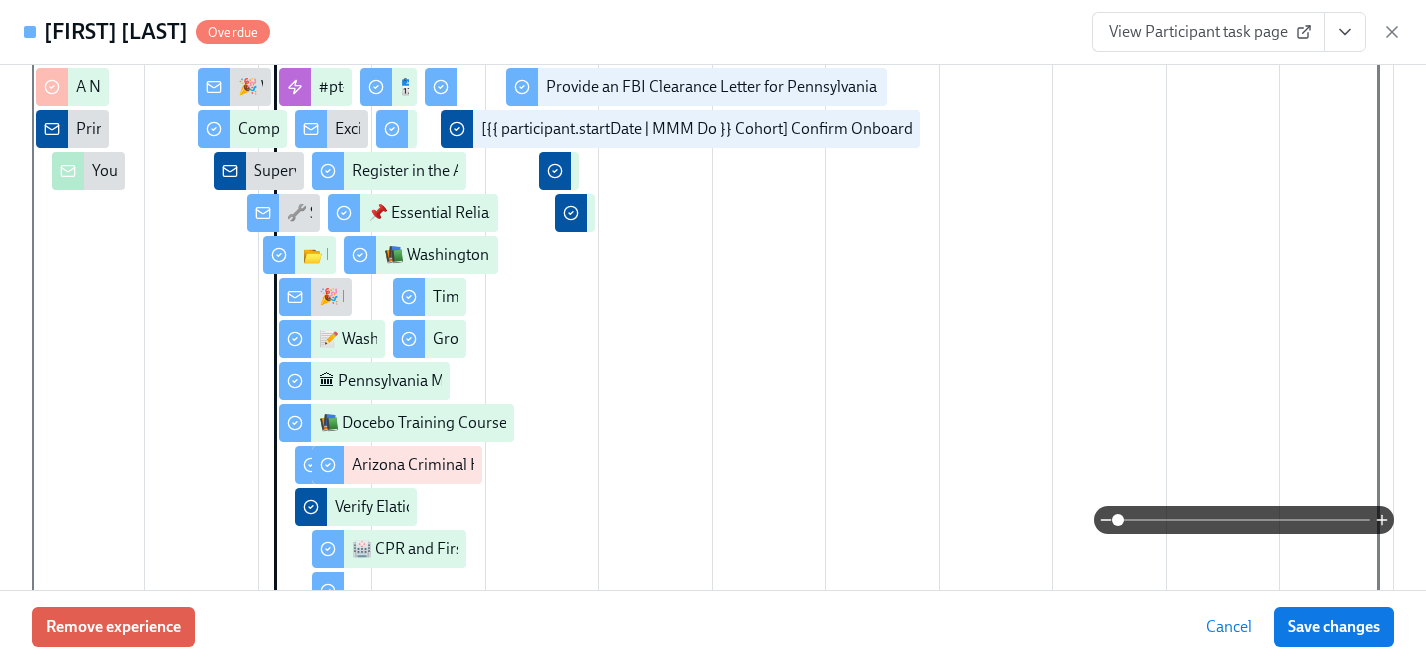 scroll, scrollTop: 290, scrollLeft: 0, axis: vertical 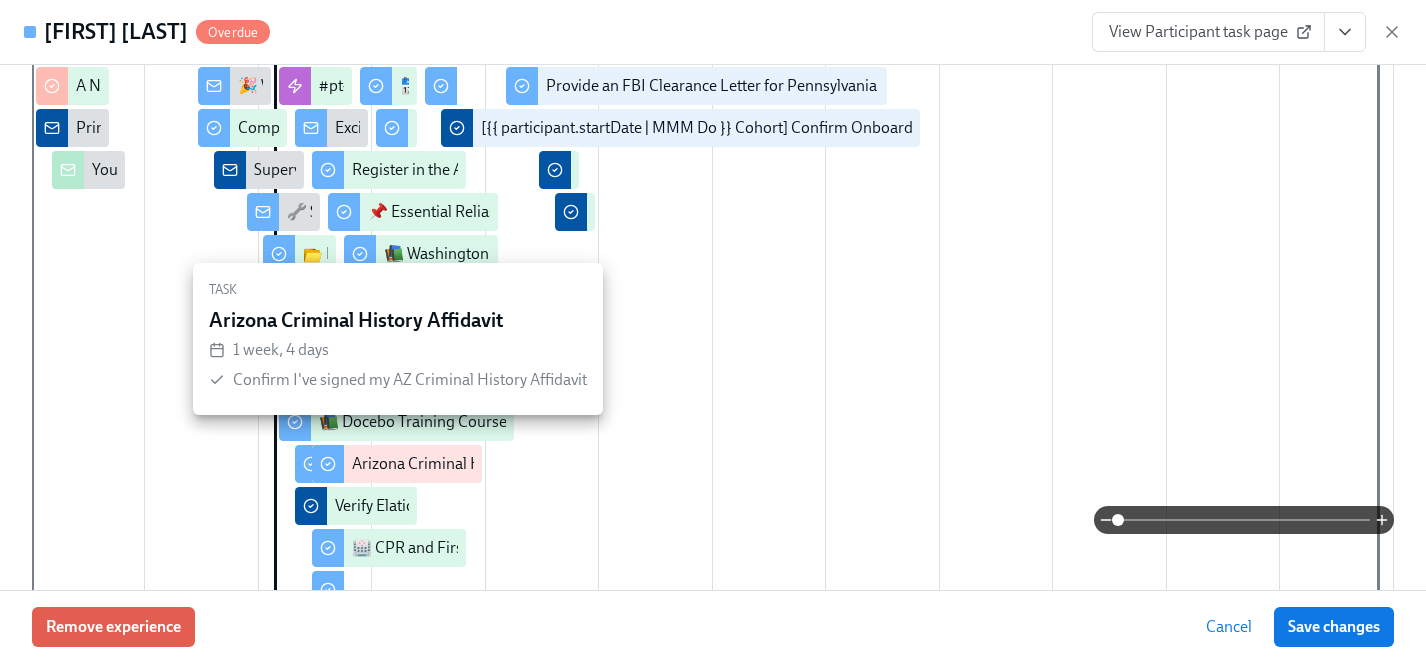 click on "Arizona Criminal History Affidavit" at bounding box center [466, 464] 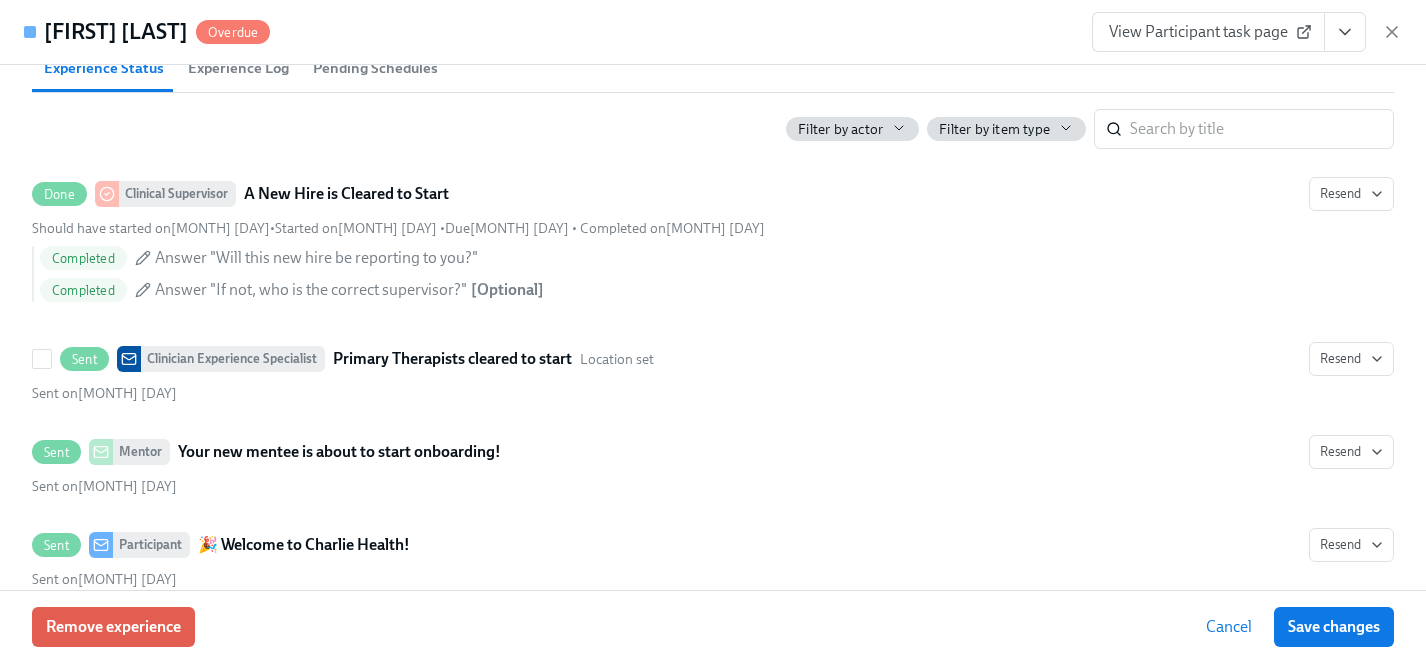 scroll, scrollTop: 565, scrollLeft: 0, axis: vertical 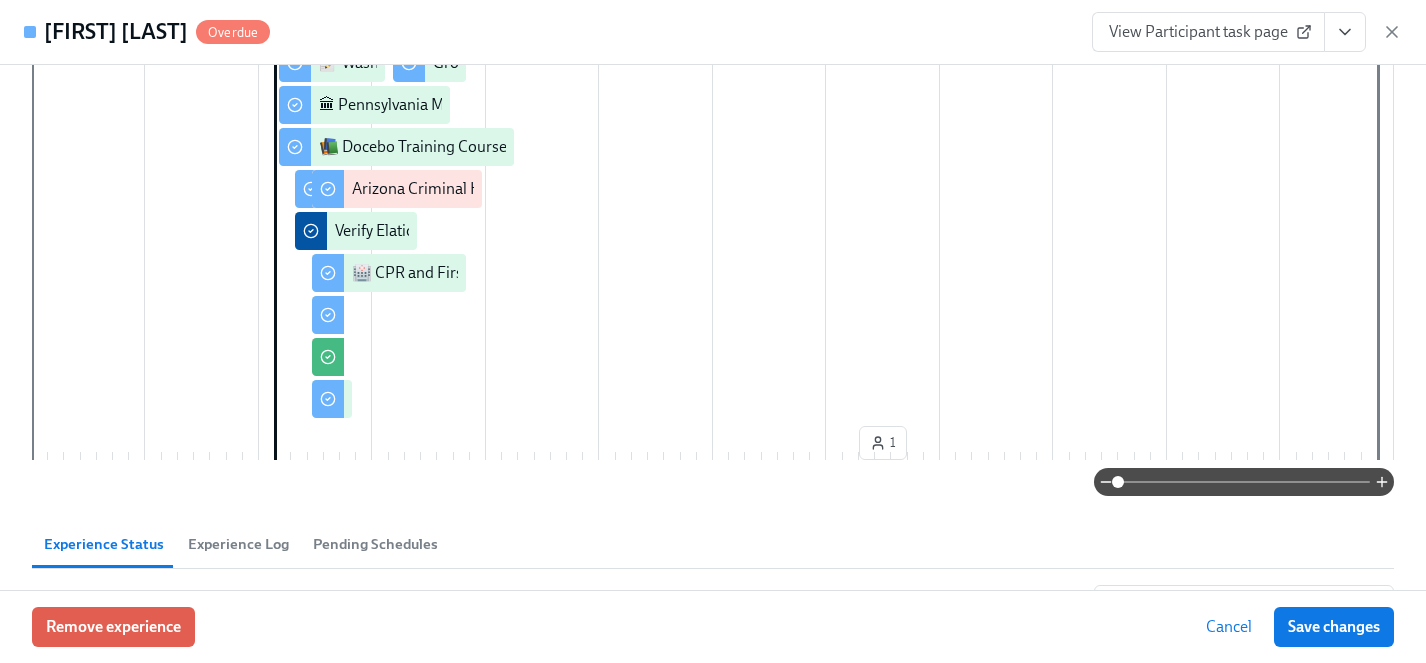click on "View Participant task page" at bounding box center [1208, 32] 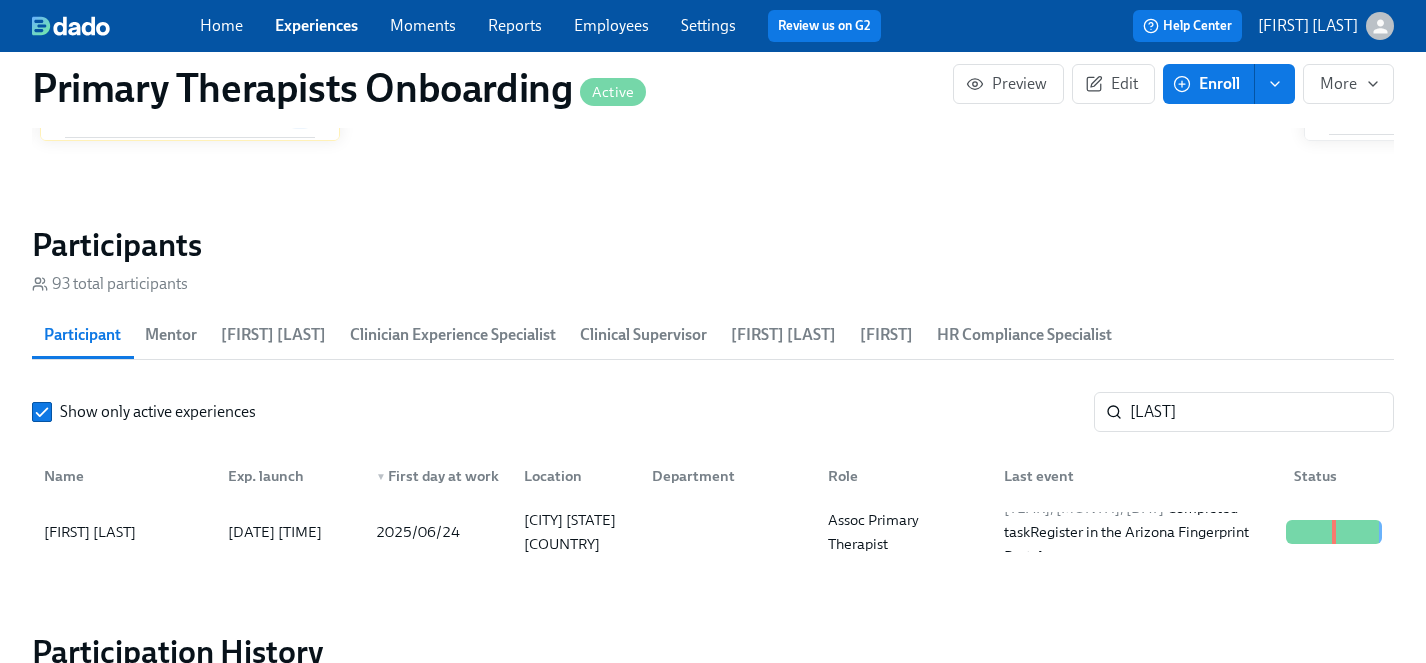 click on "Experiences" at bounding box center (316, 25) 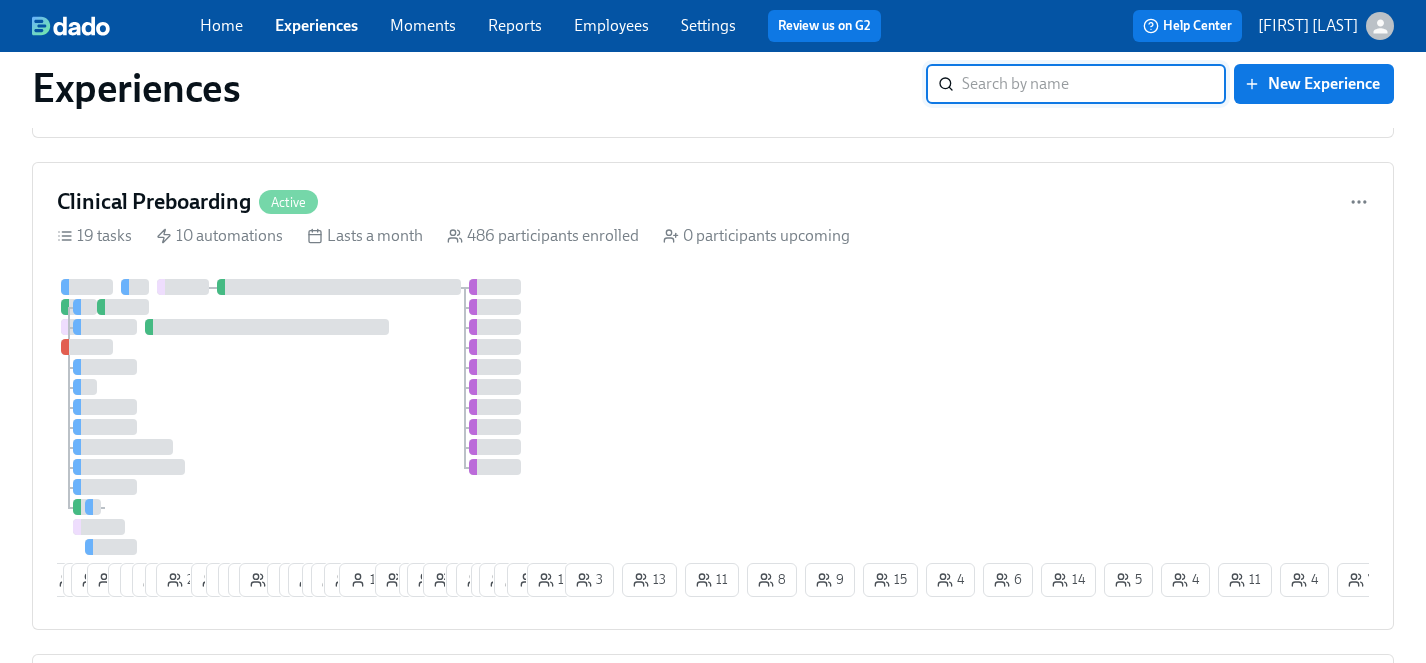 scroll, scrollTop: 2018, scrollLeft: 0, axis: vertical 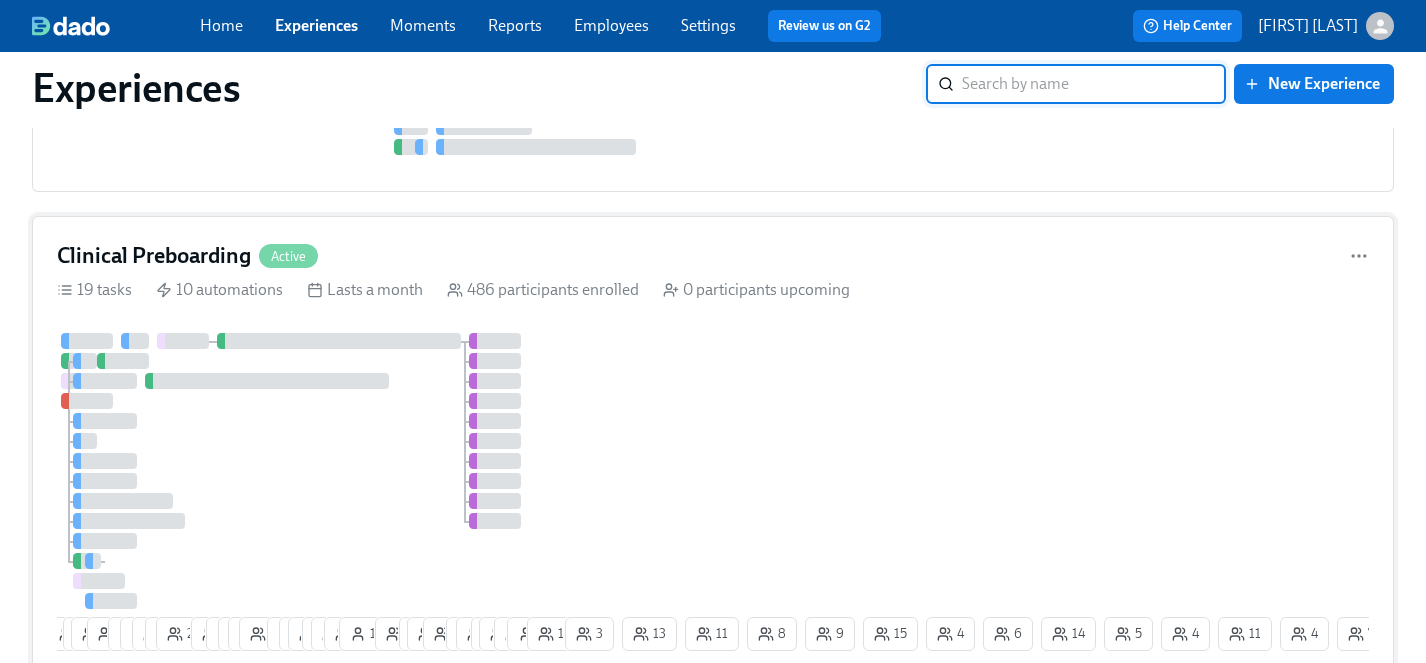 click on "17 15 7 26 3 12 11 12 17 27 10 8 6 15 19 1 4 12 9 10 14 1 5 4 26 2 8 13 5 10 8 1 19 3 13 11 8 9 15 7 1 7 11 4 14 4 5 2 1 4 6 2 1 1" at bounding box center (713, 496) 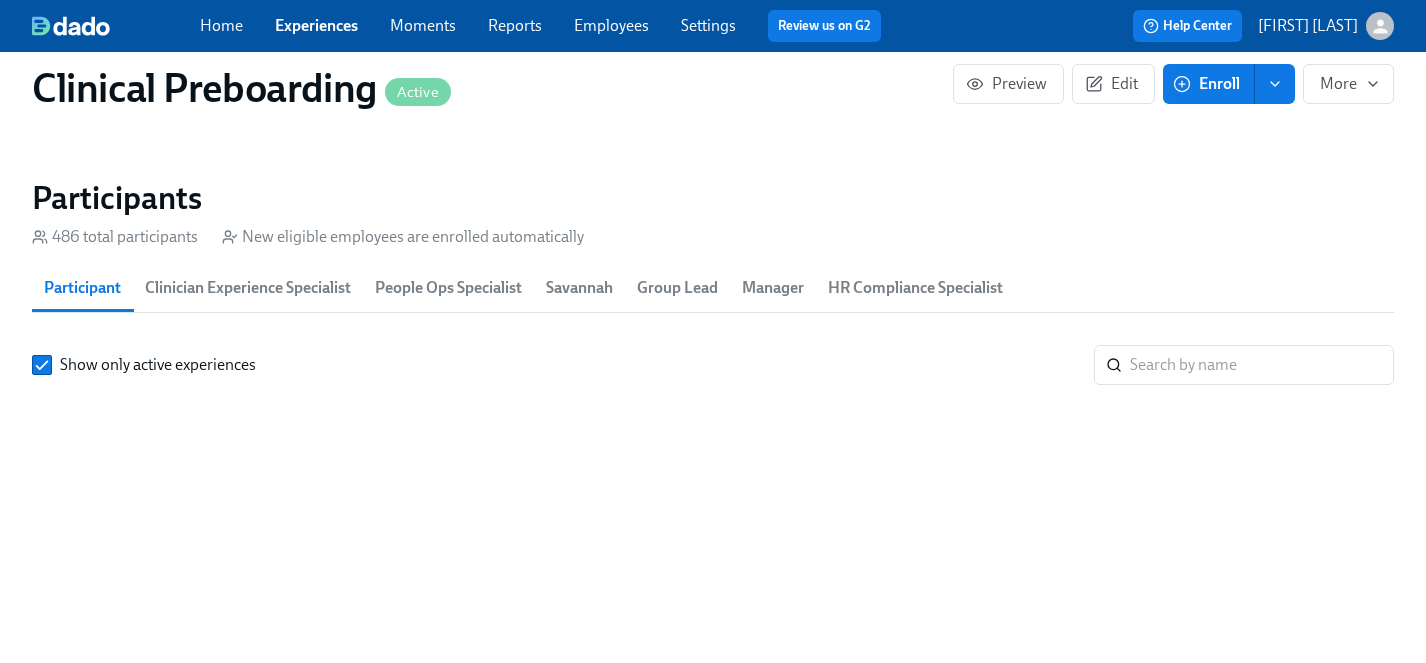 scroll, scrollTop: 0, scrollLeft: 0, axis: both 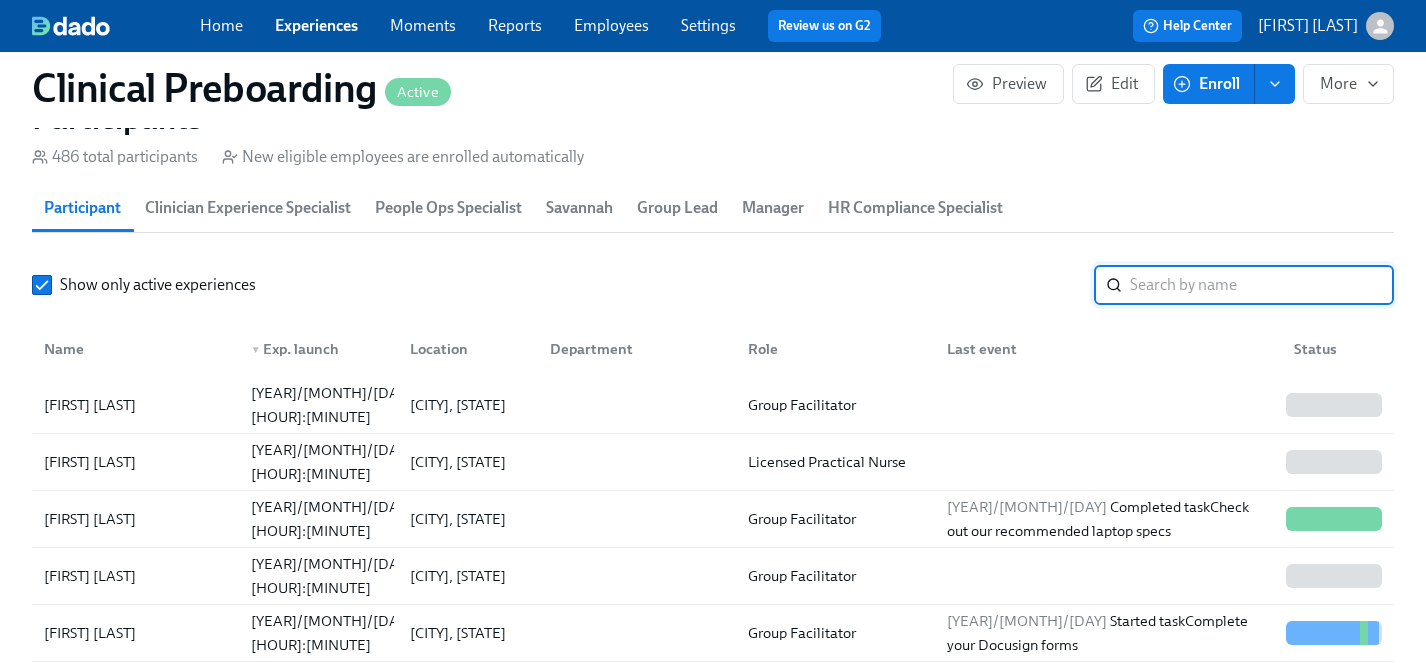 click at bounding box center (1262, 285) 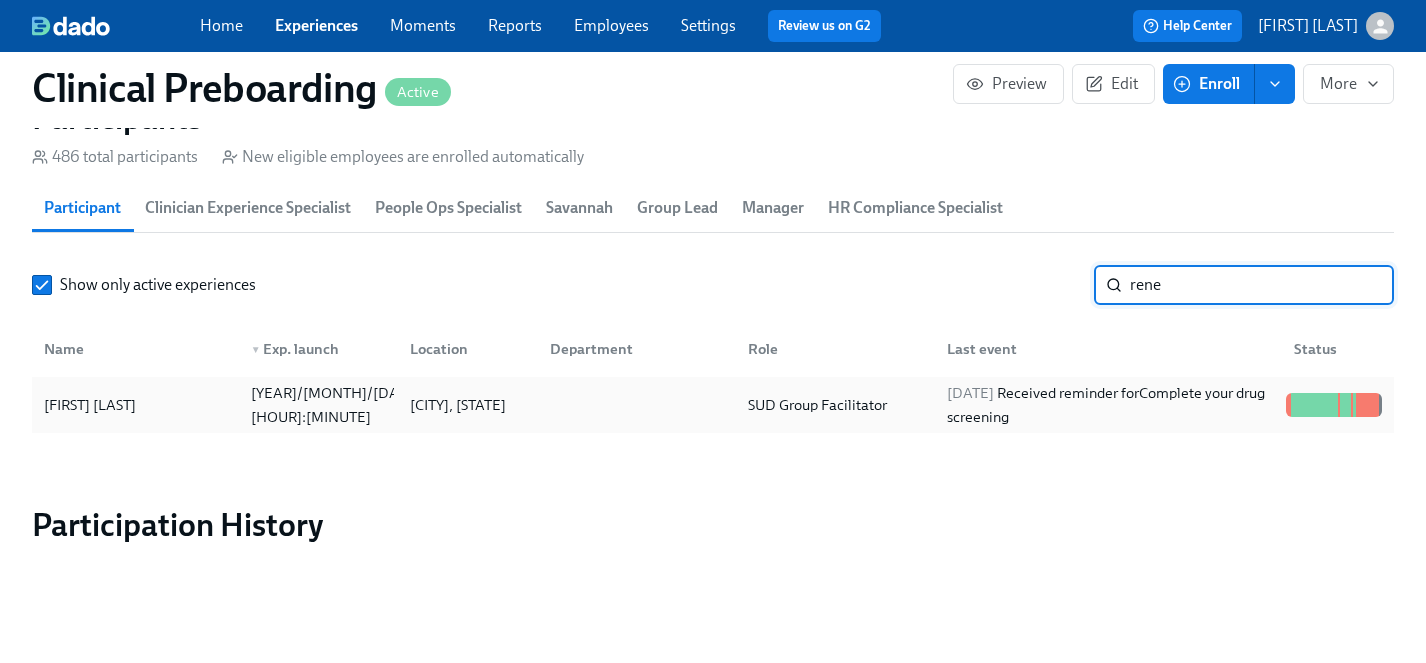 type on "rene" 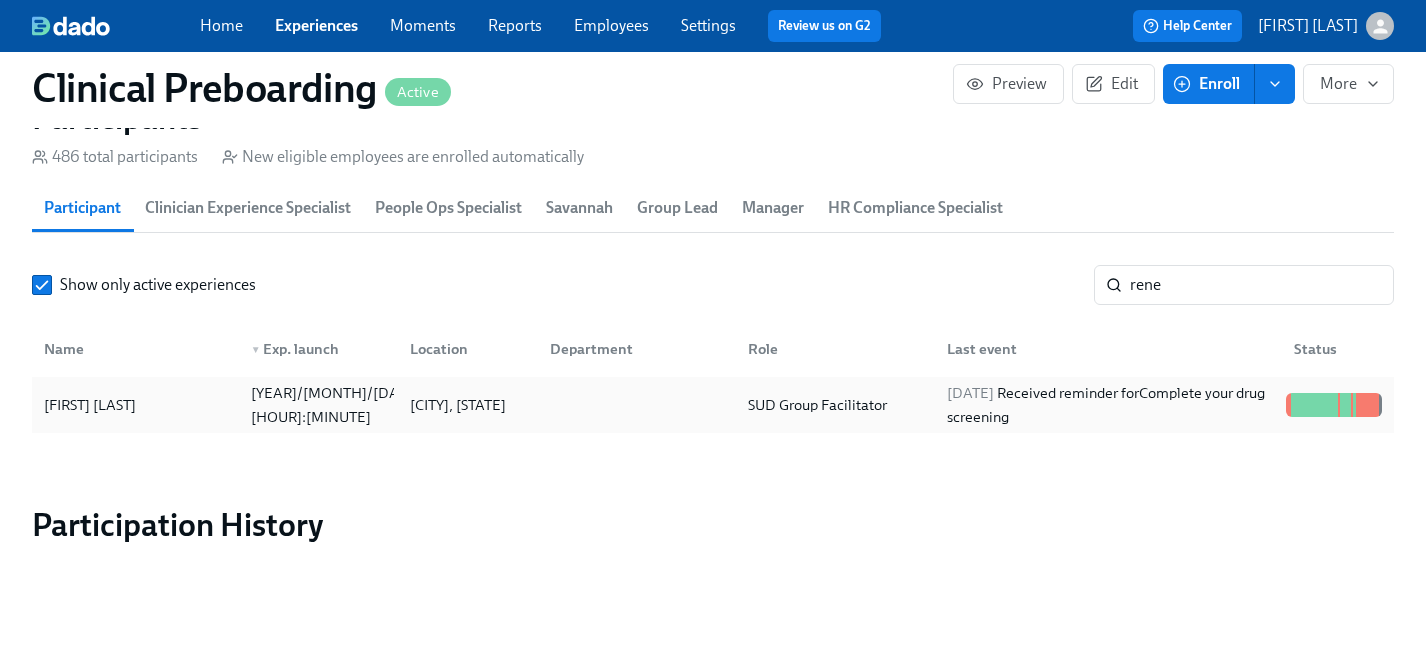 click on "Renee Jones" at bounding box center (90, 405) 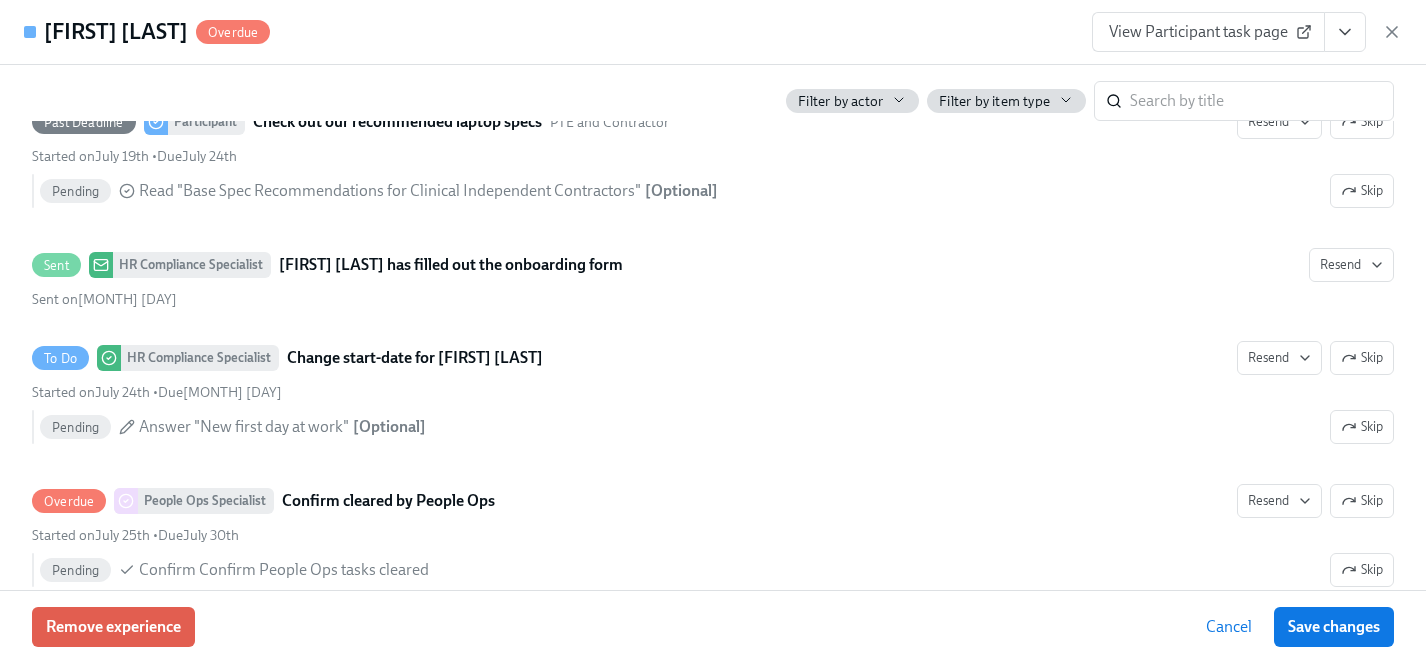 scroll, scrollTop: 3966, scrollLeft: 0, axis: vertical 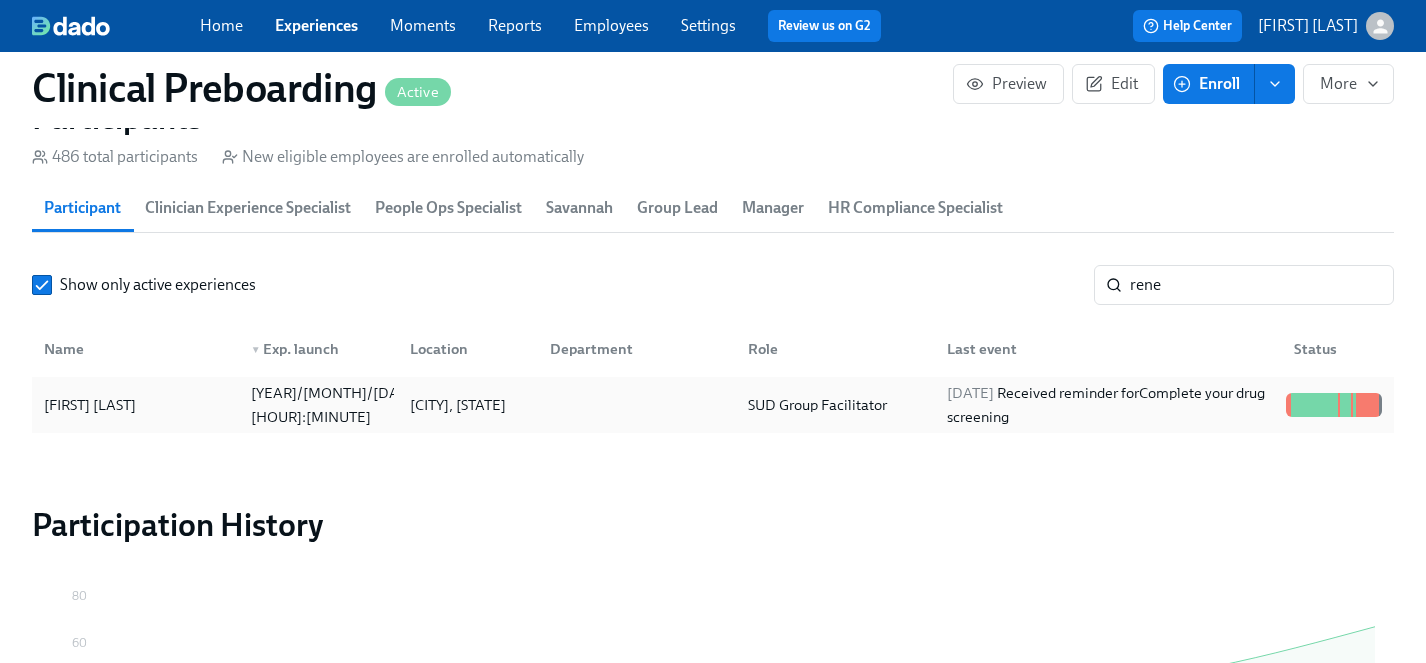 click on "Renee Jones" at bounding box center (90, 405) 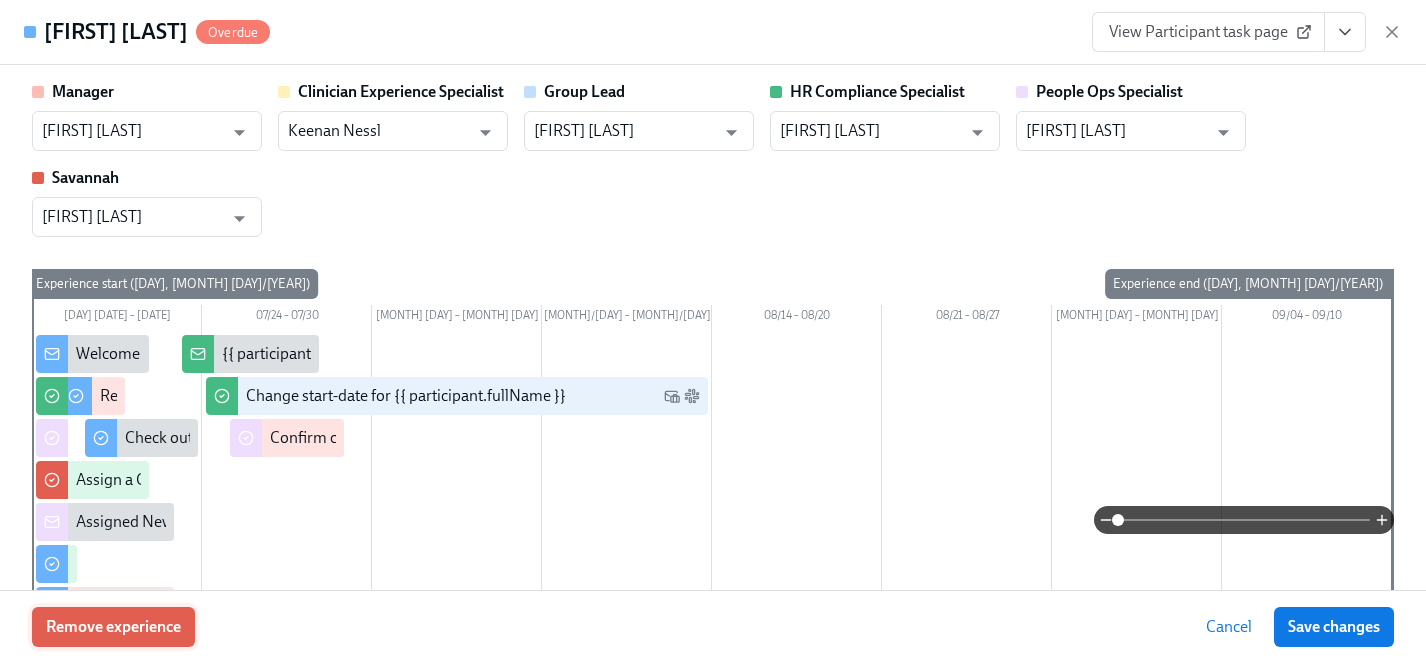 click on "Remove experience" at bounding box center [113, 627] 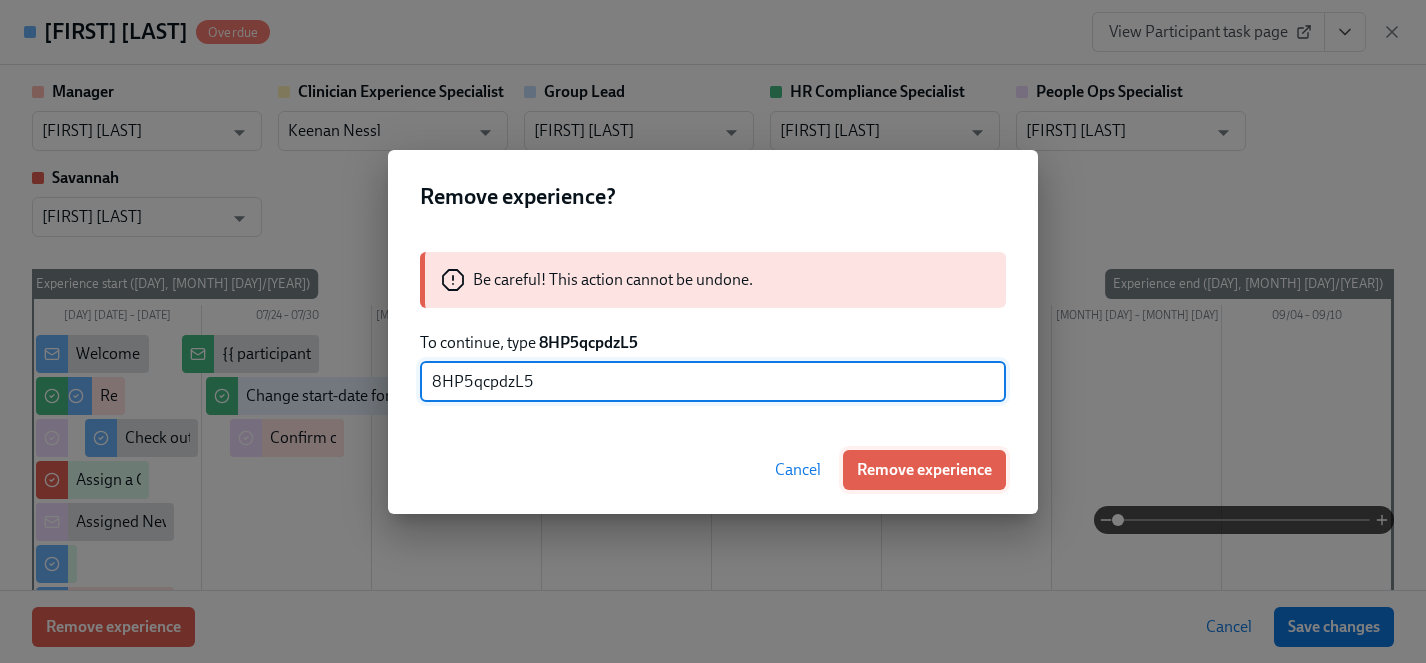type on "8HP5qcpdzL5" 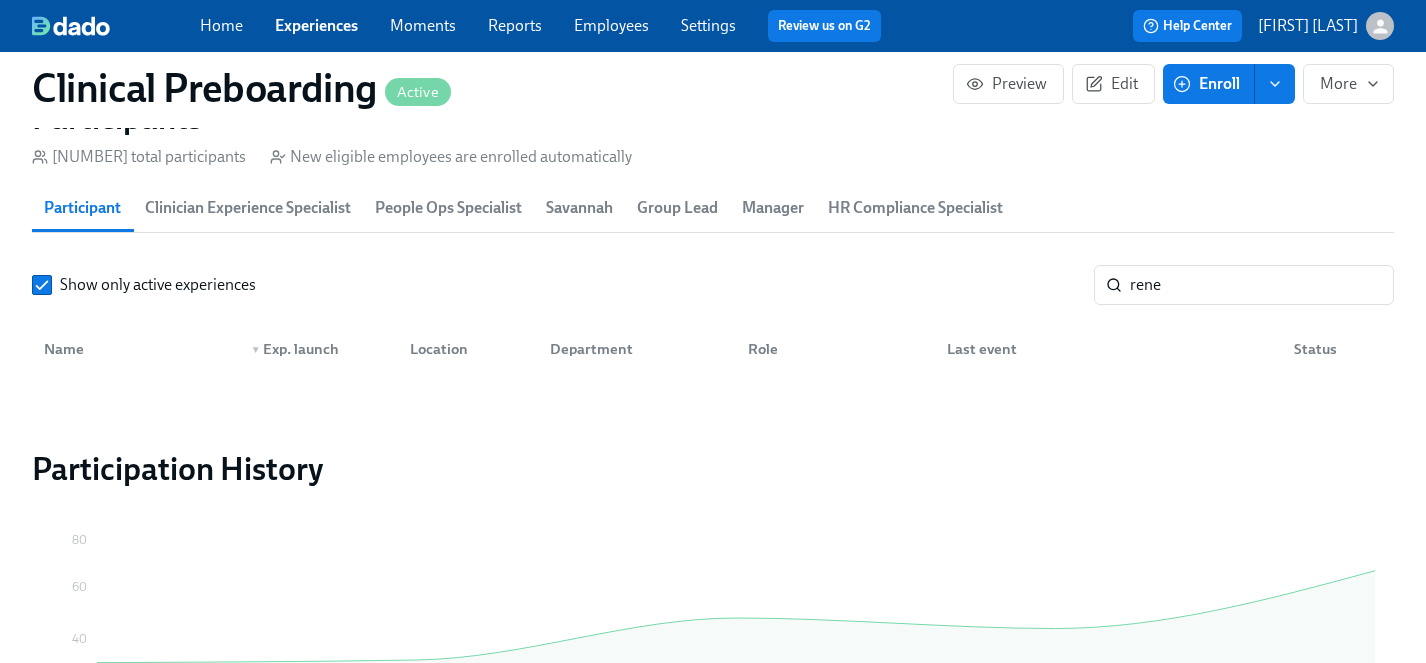 scroll, scrollTop: 0, scrollLeft: 23902, axis: horizontal 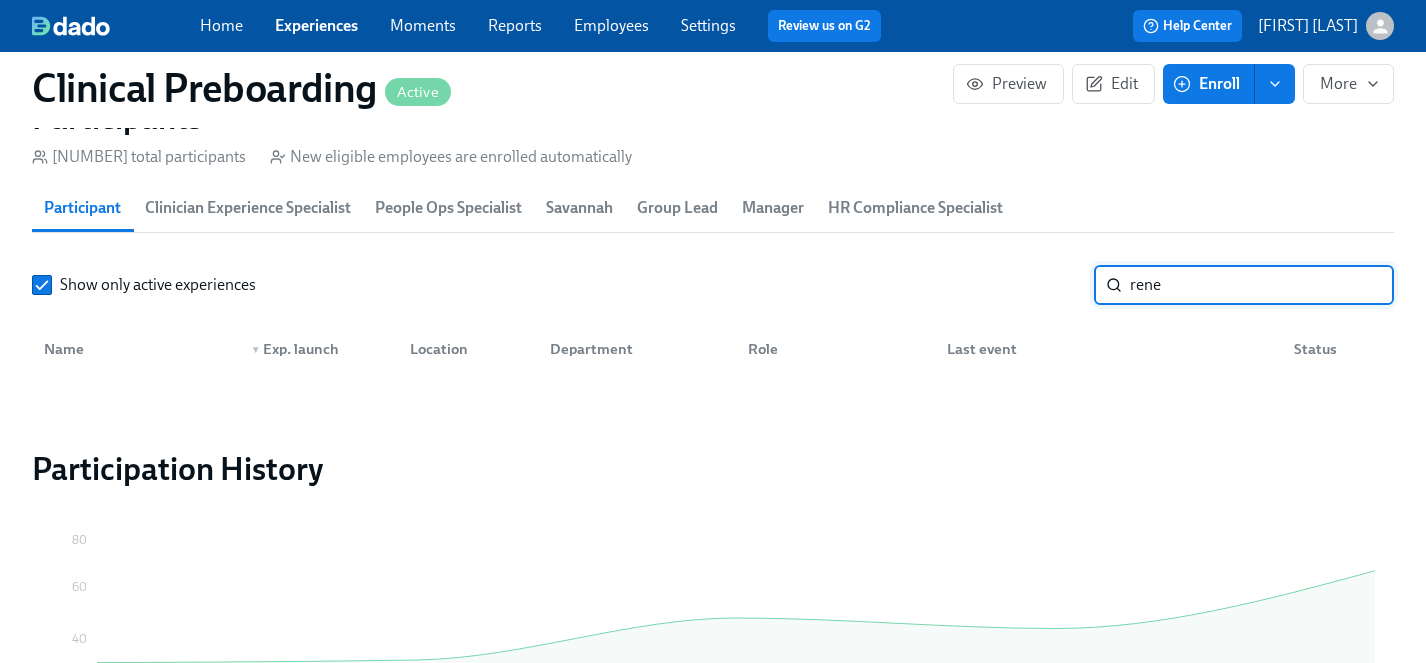 drag, startPoint x: 1182, startPoint y: 281, endPoint x: 1018, endPoint y: 281, distance: 164 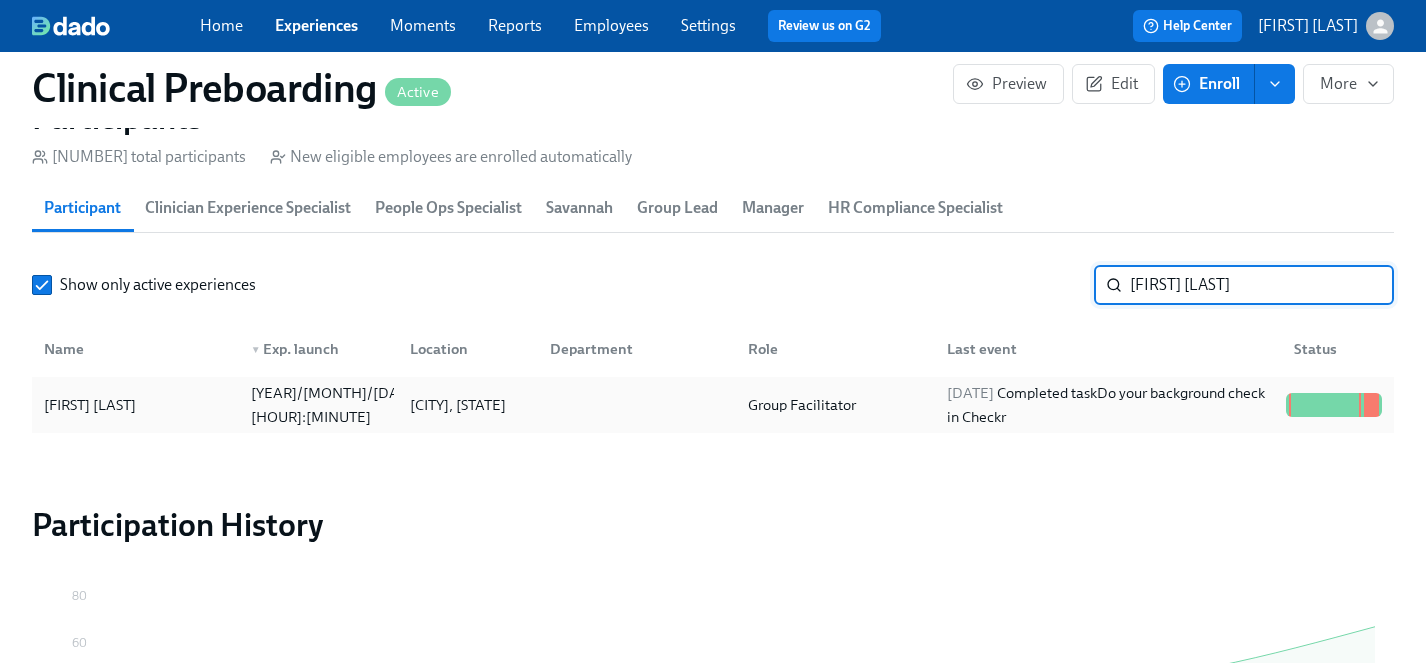 type on "chelsi l" 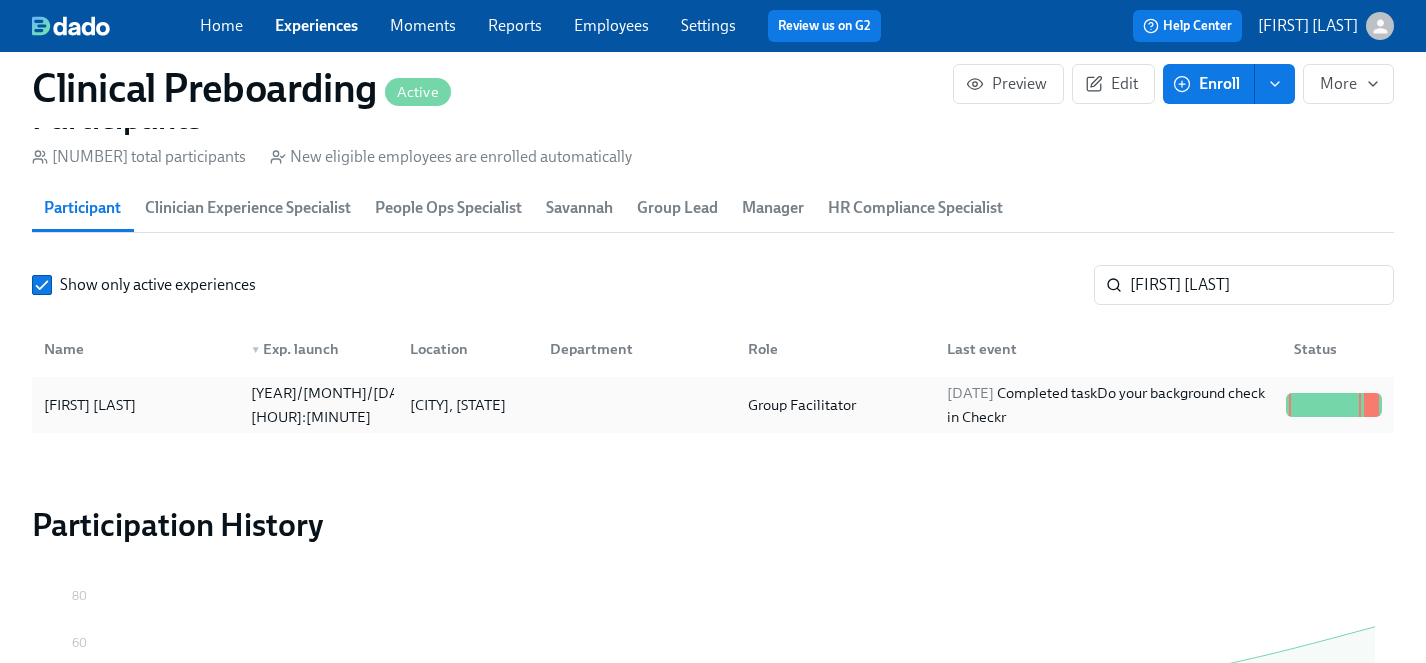 click on "Chelsi Linderman" at bounding box center (90, 405) 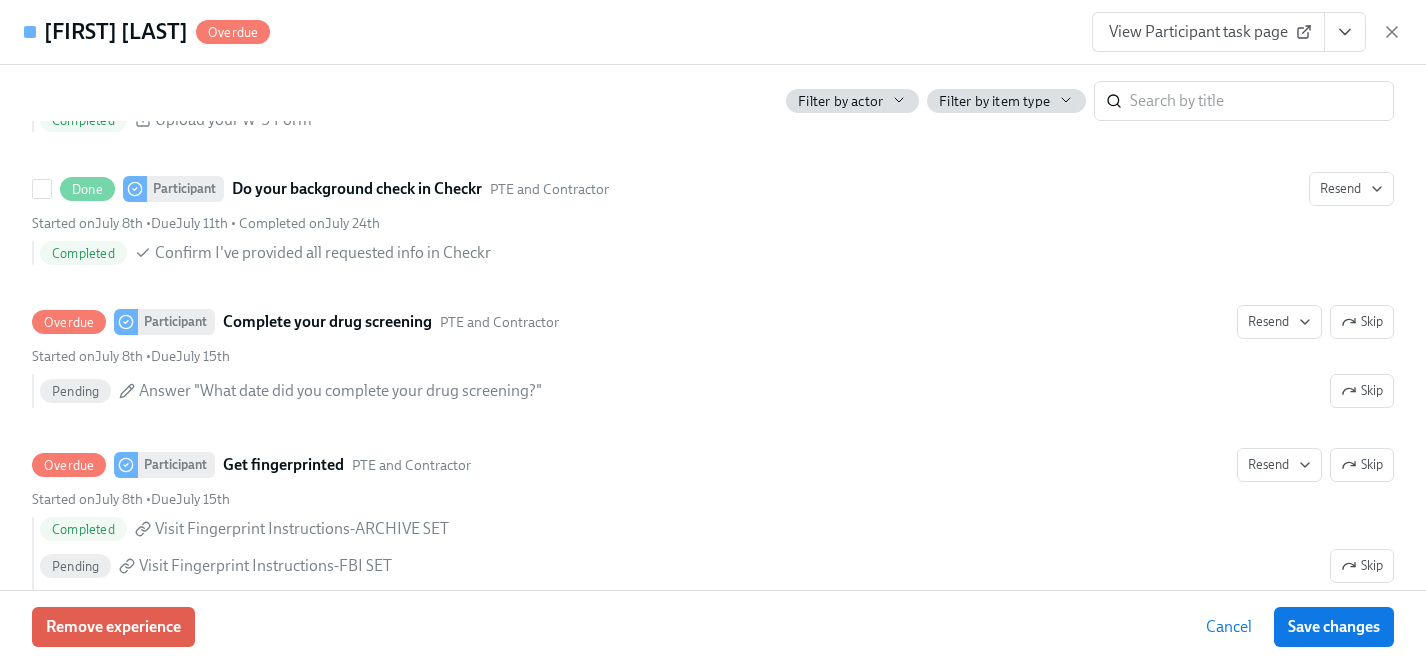 scroll, scrollTop: 2612, scrollLeft: 0, axis: vertical 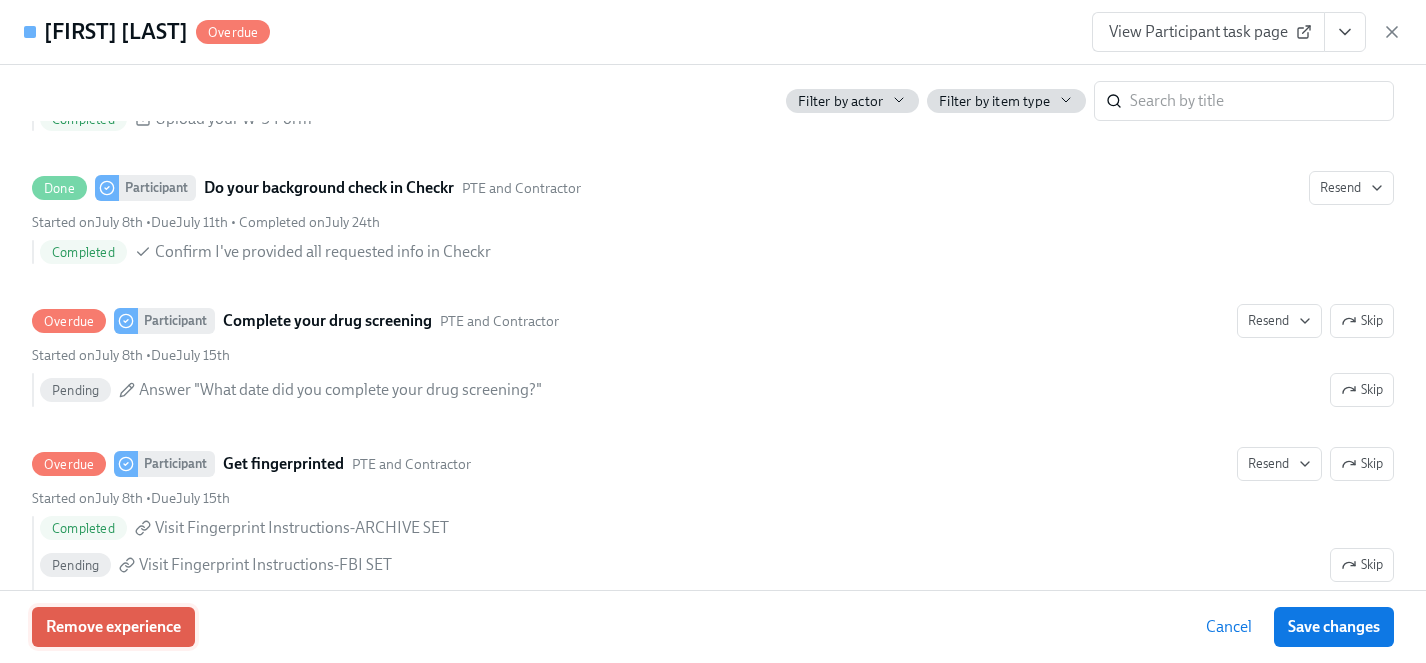click on "Remove experience" at bounding box center (113, 627) 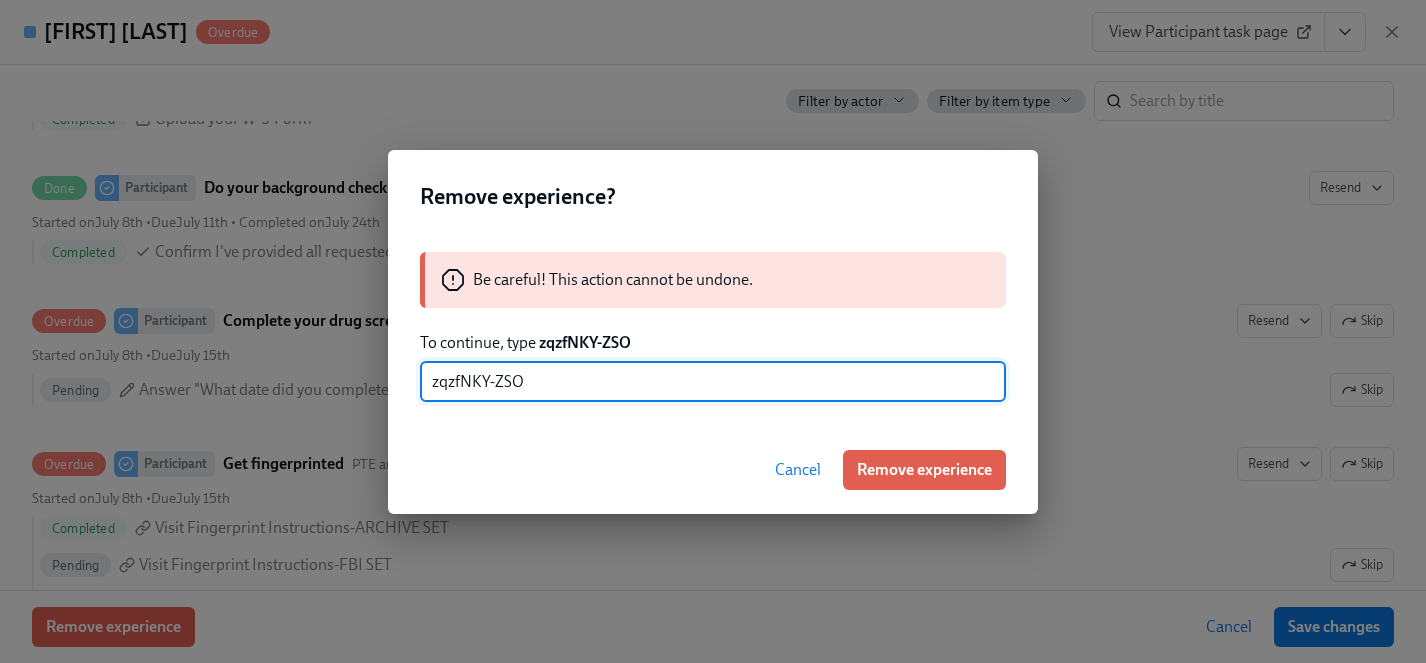 type on "zqzfNKY-ZSO" 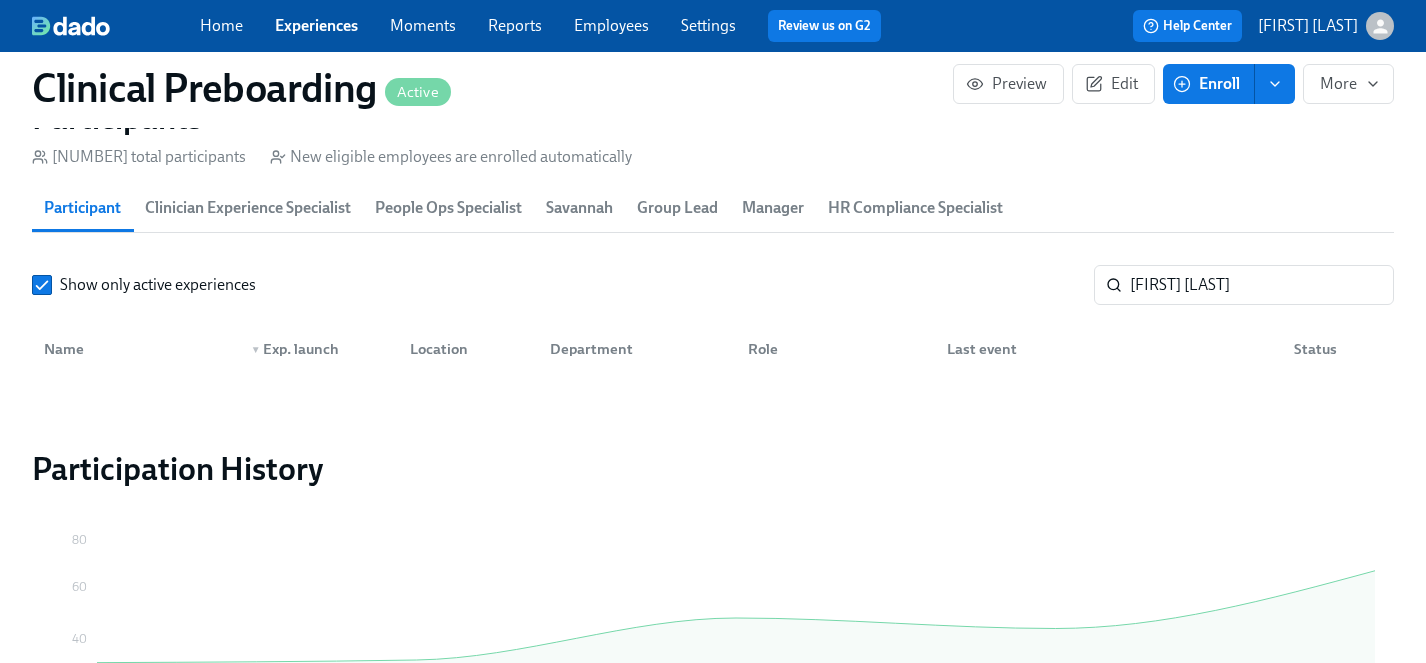 click on "Experiences" at bounding box center [316, 25] 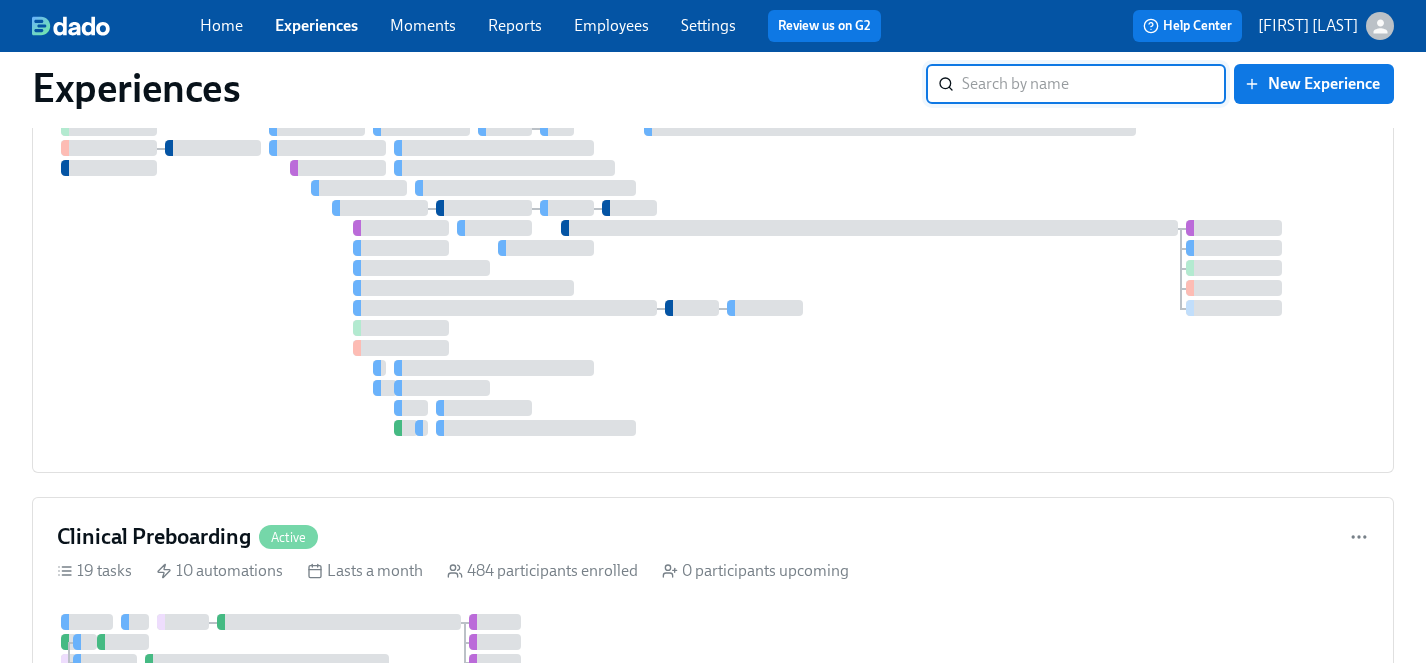 scroll, scrollTop: 1783, scrollLeft: 0, axis: vertical 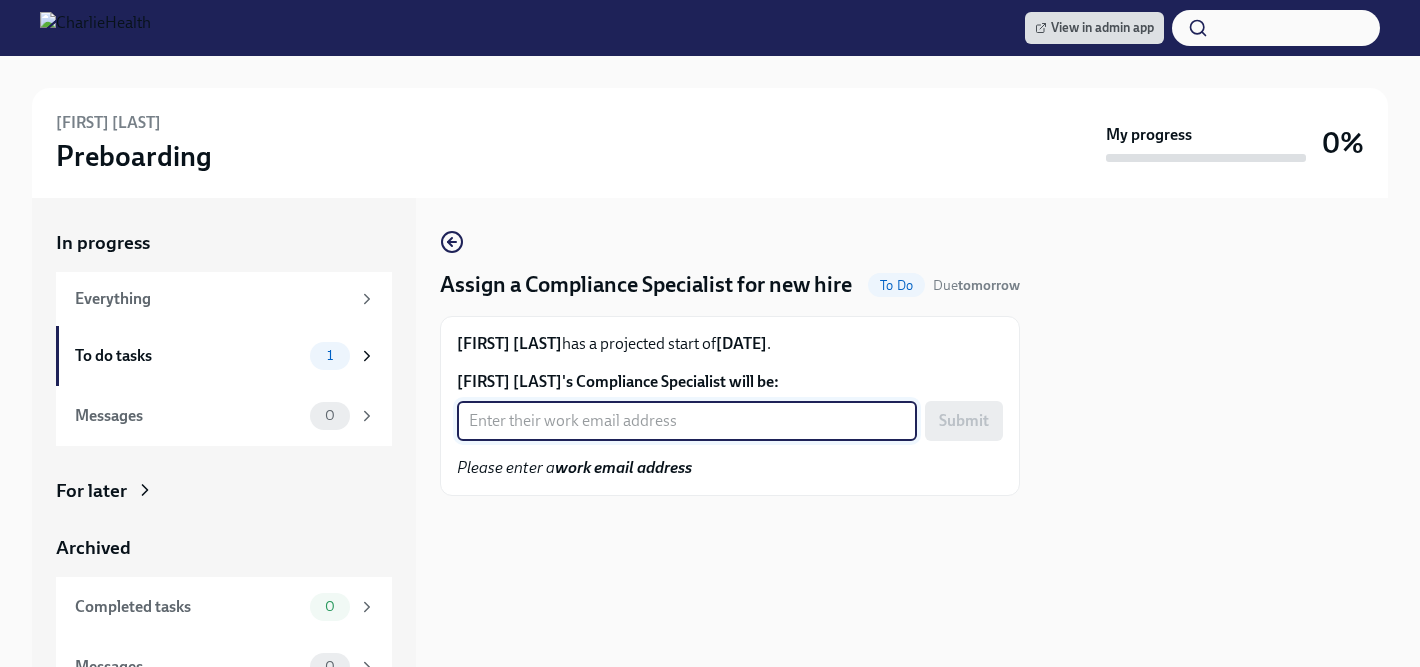click on "Heather Harple's Compliance Specialist will be:" at bounding box center (687, 421) 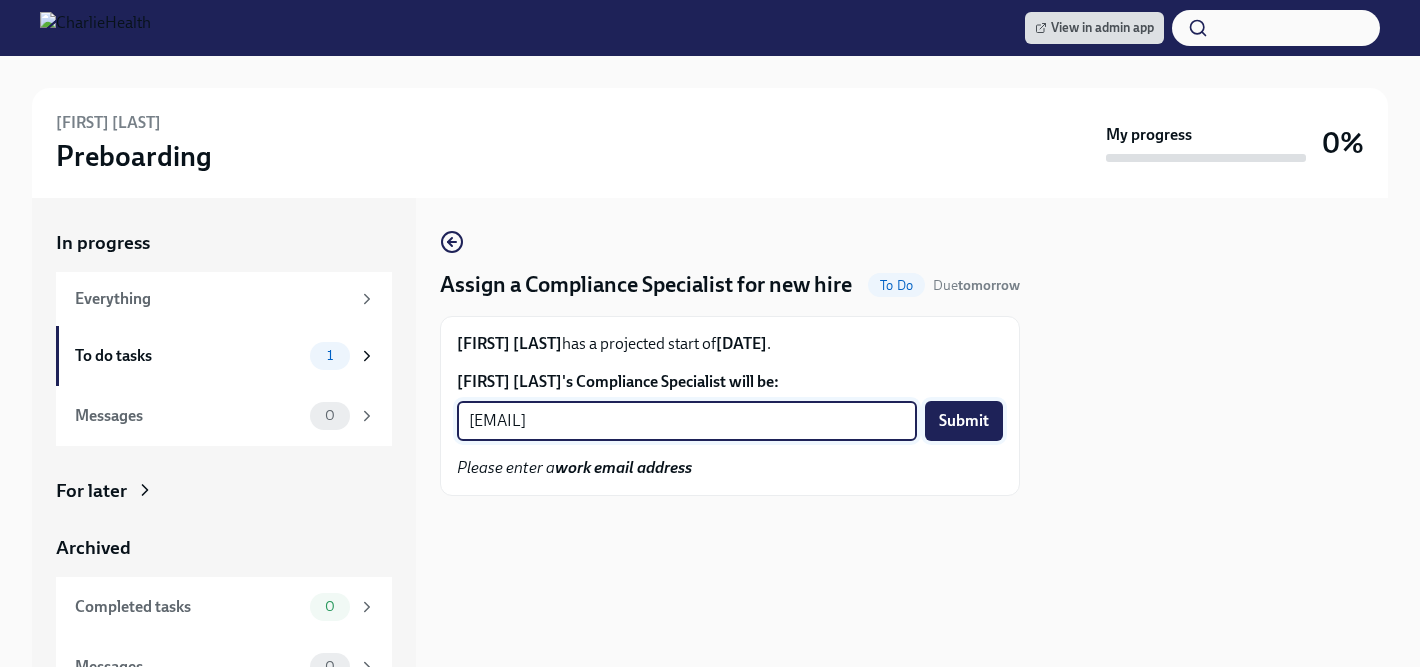 type on "michelle.winograd@charliehealth.com" 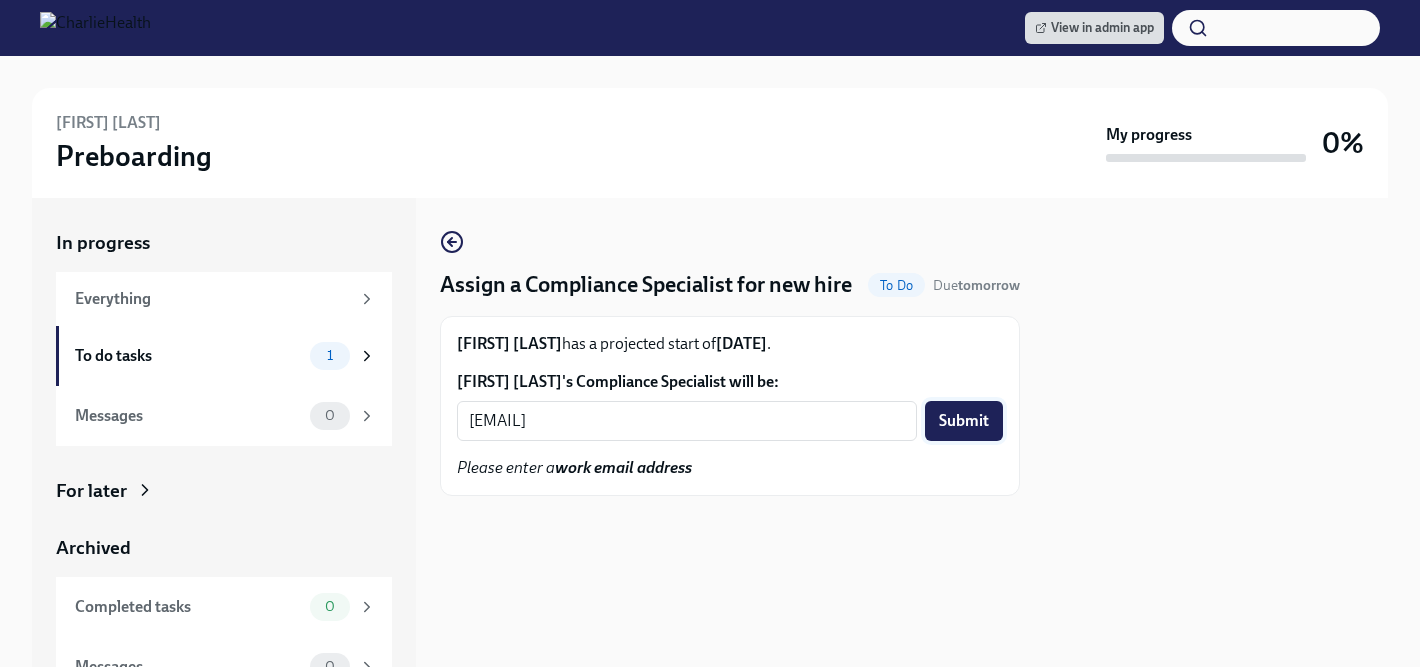 click on "Submit" at bounding box center (964, 421) 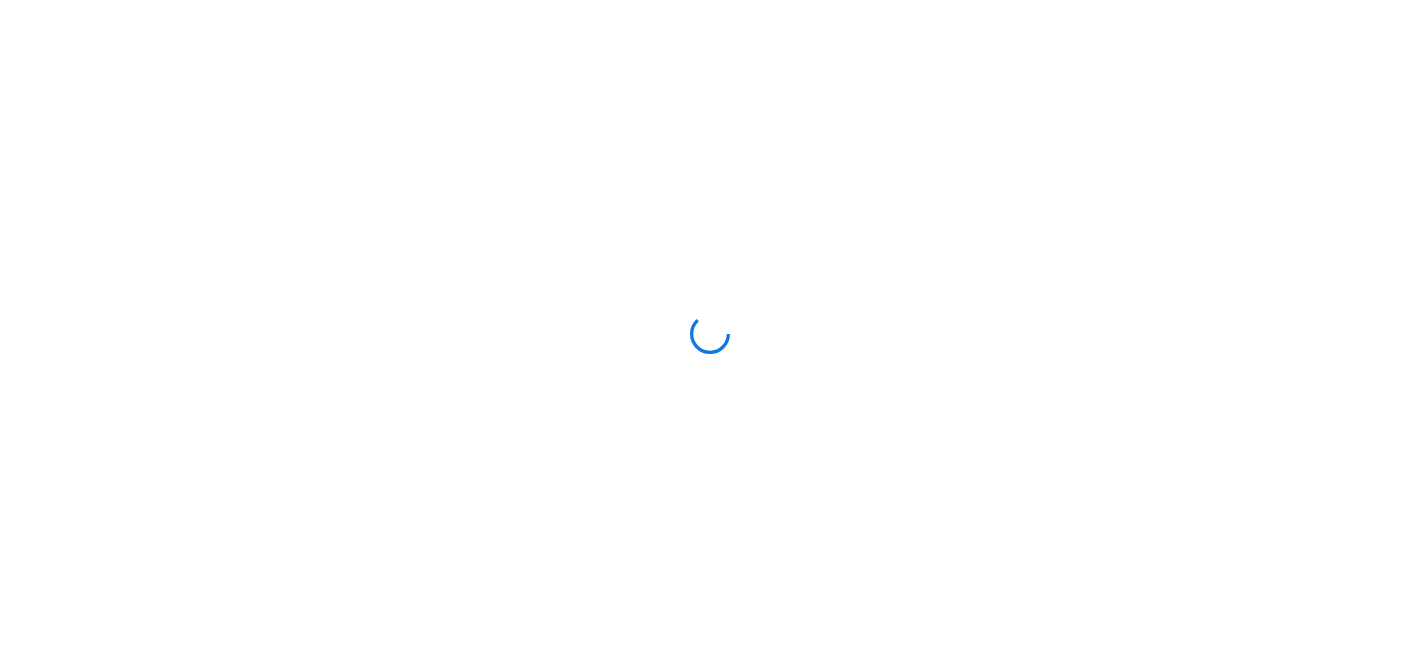 scroll, scrollTop: 0, scrollLeft: 0, axis: both 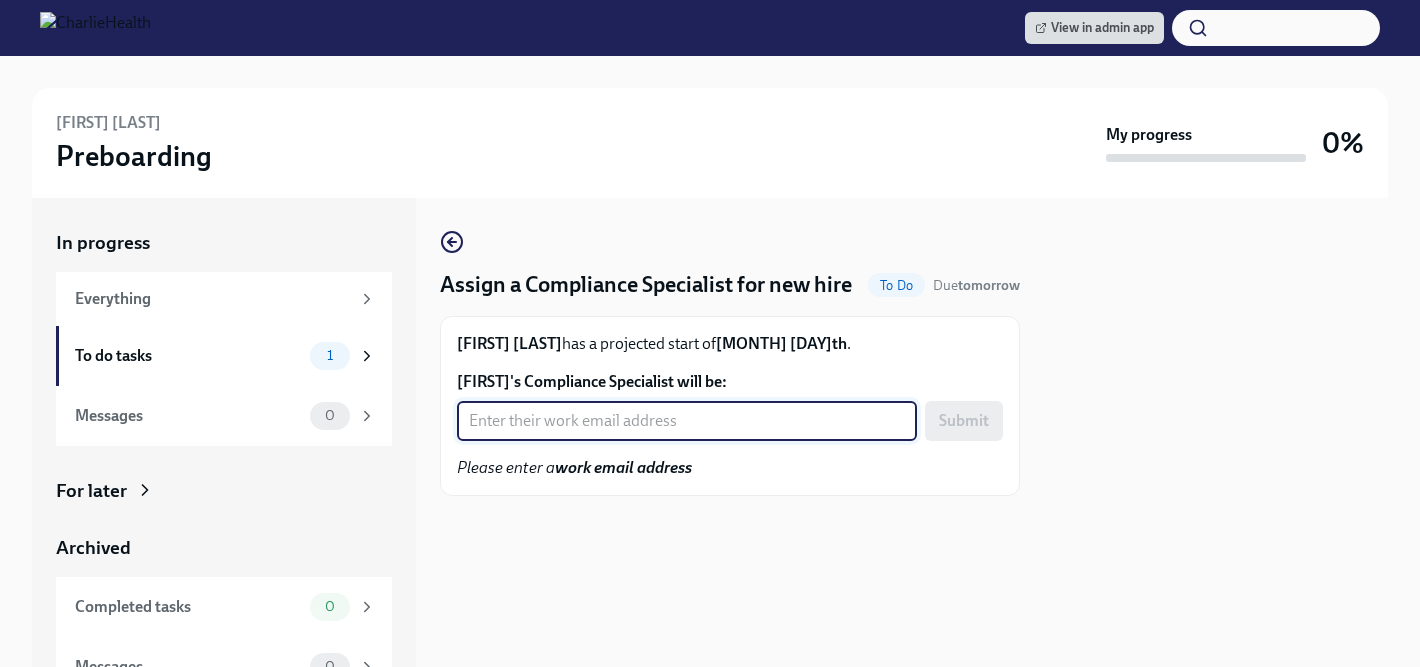 click on "Shantel Green's Compliance Specialist will be:" at bounding box center [687, 421] 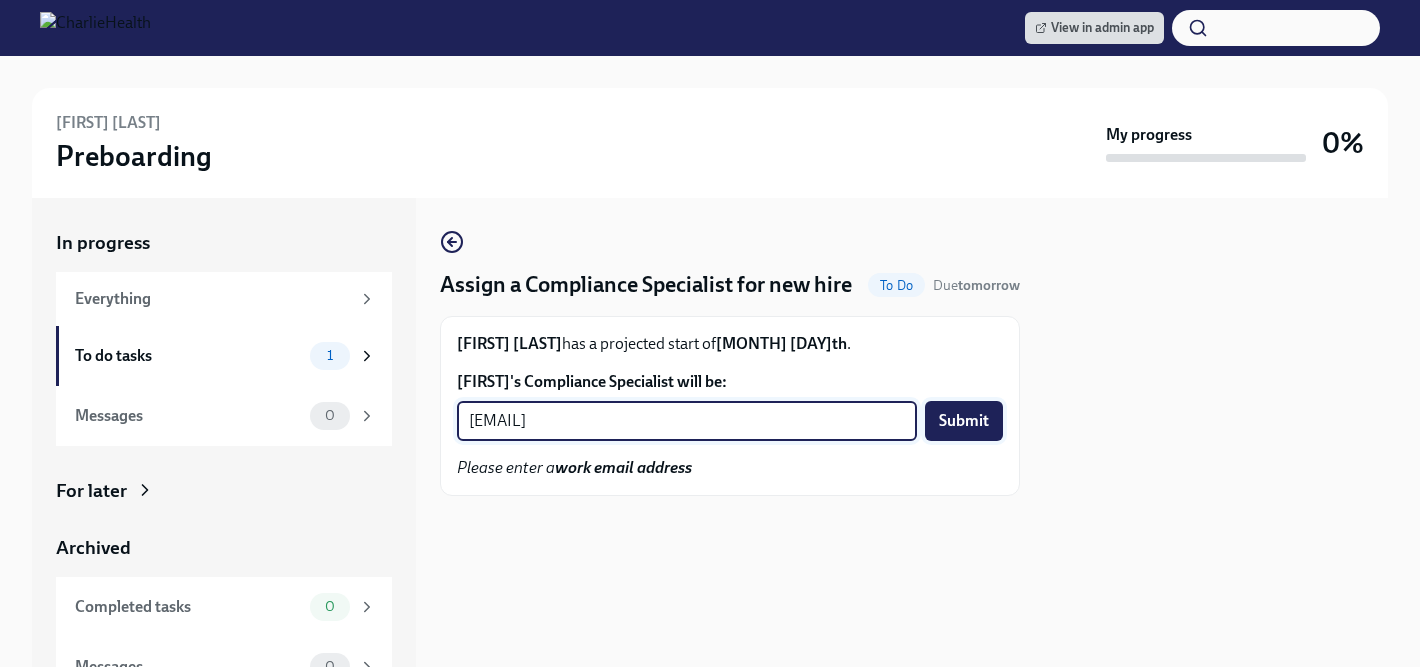 type on "chelsey.mendoza@charliehealth.com" 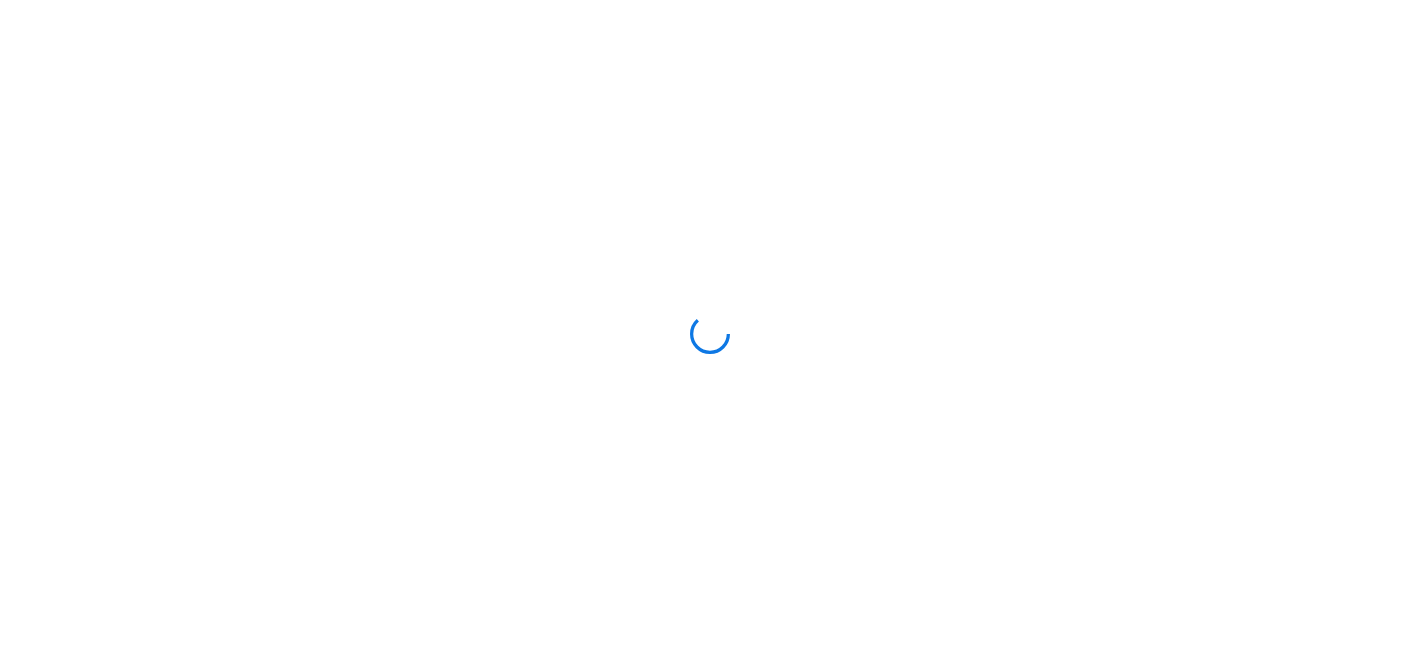 scroll, scrollTop: 0, scrollLeft: 0, axis: both 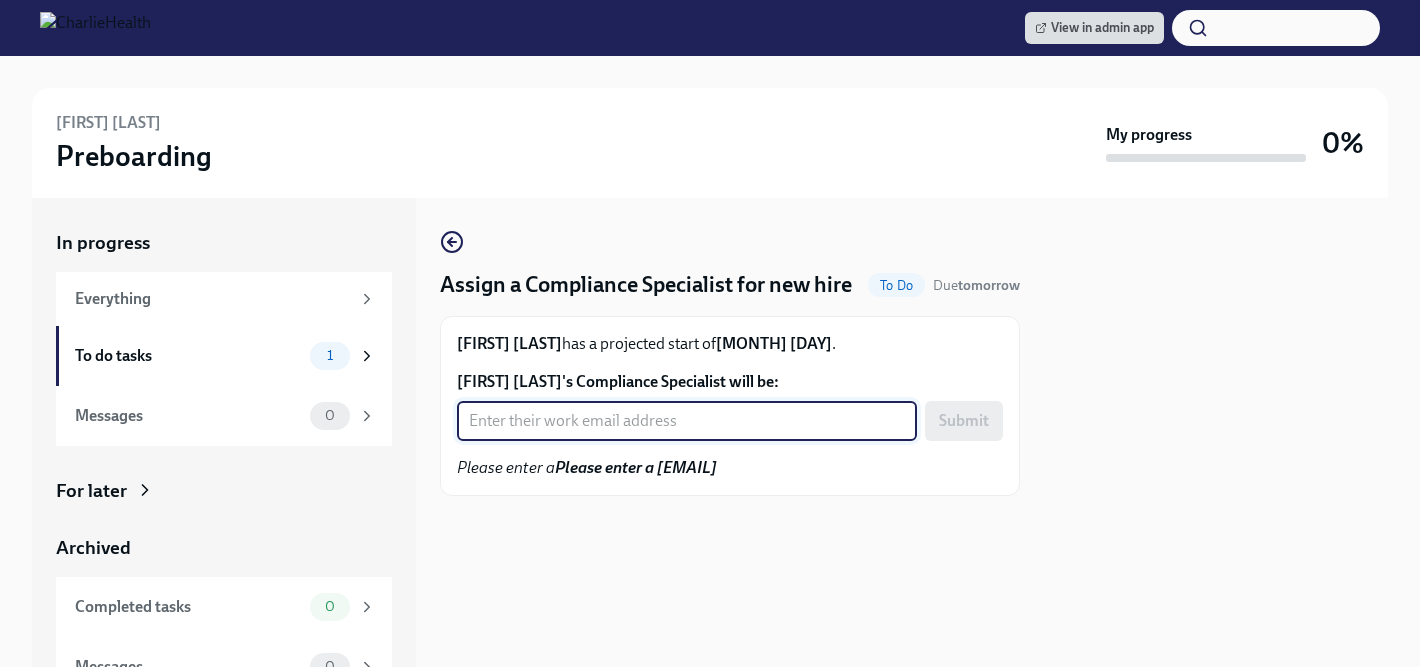 click on "Sam Leopold's Compliance Specialist will be:" at bounding box center [687, 421] 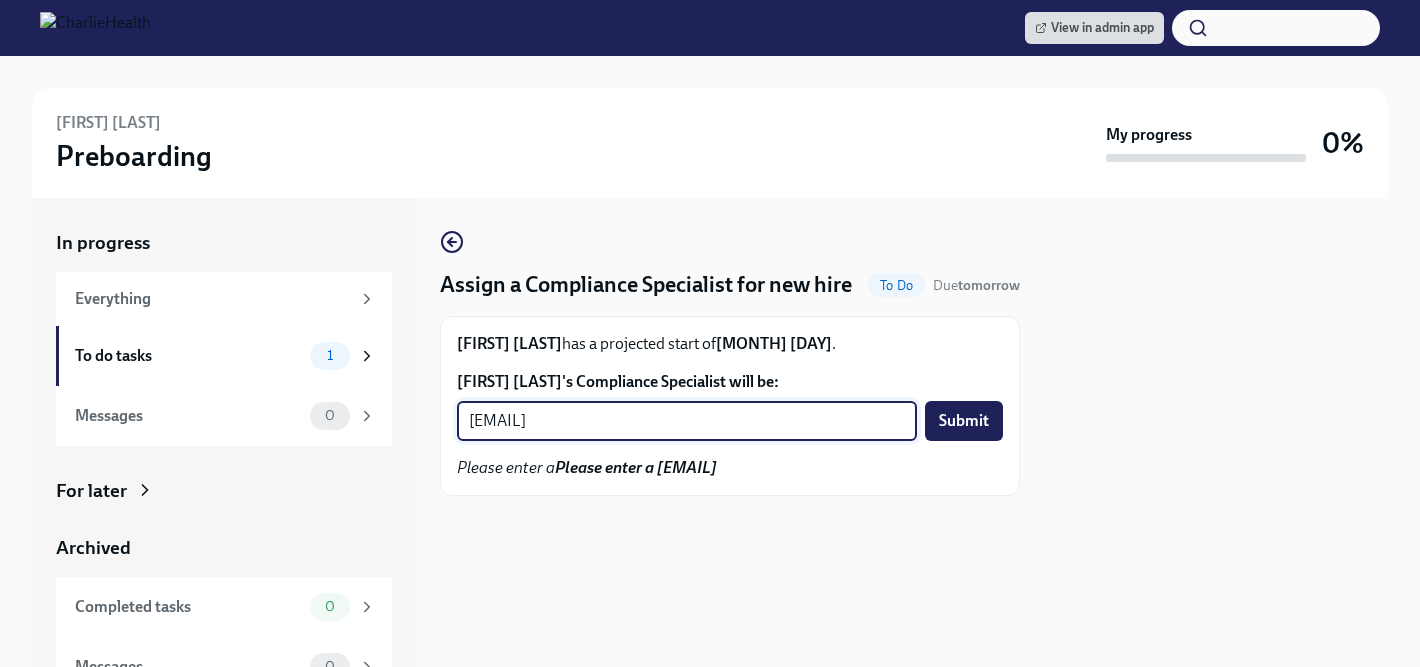 click on "kristy.johnson@chalriehealth.com" at bounding box center (687, 421) 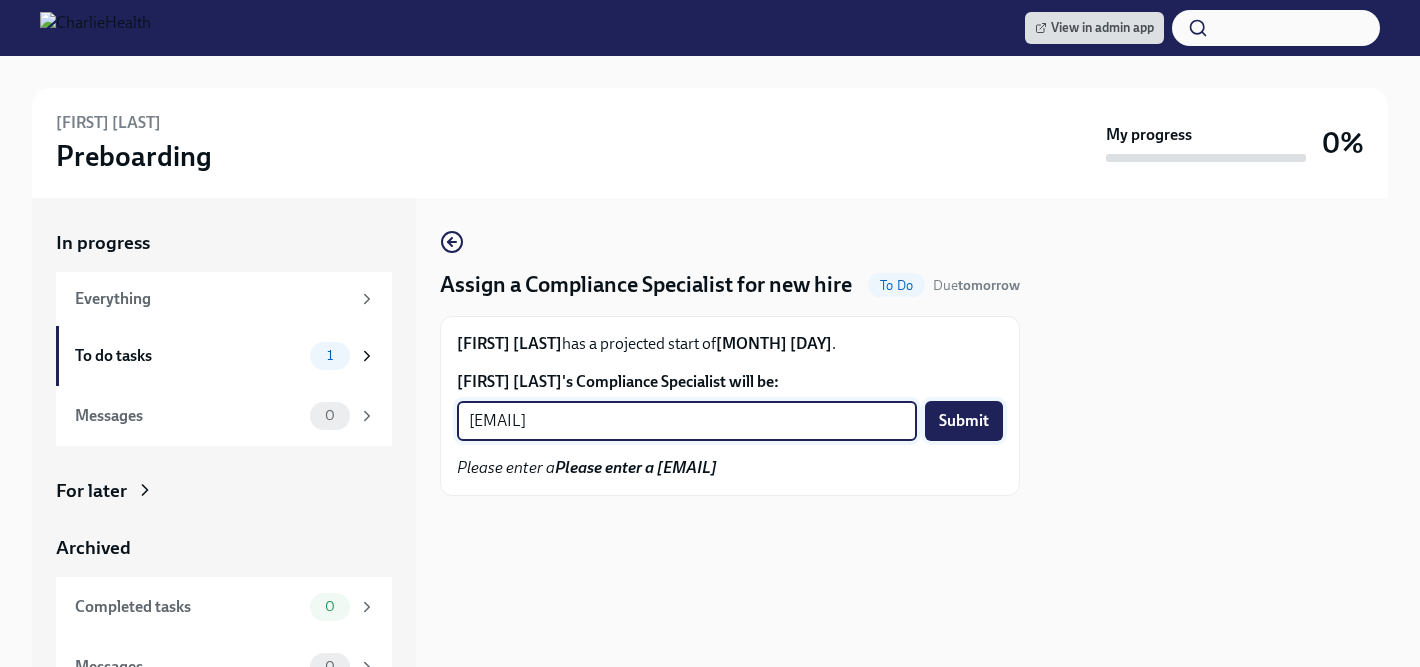 type on "kristy.johnson@charliehealth.com" 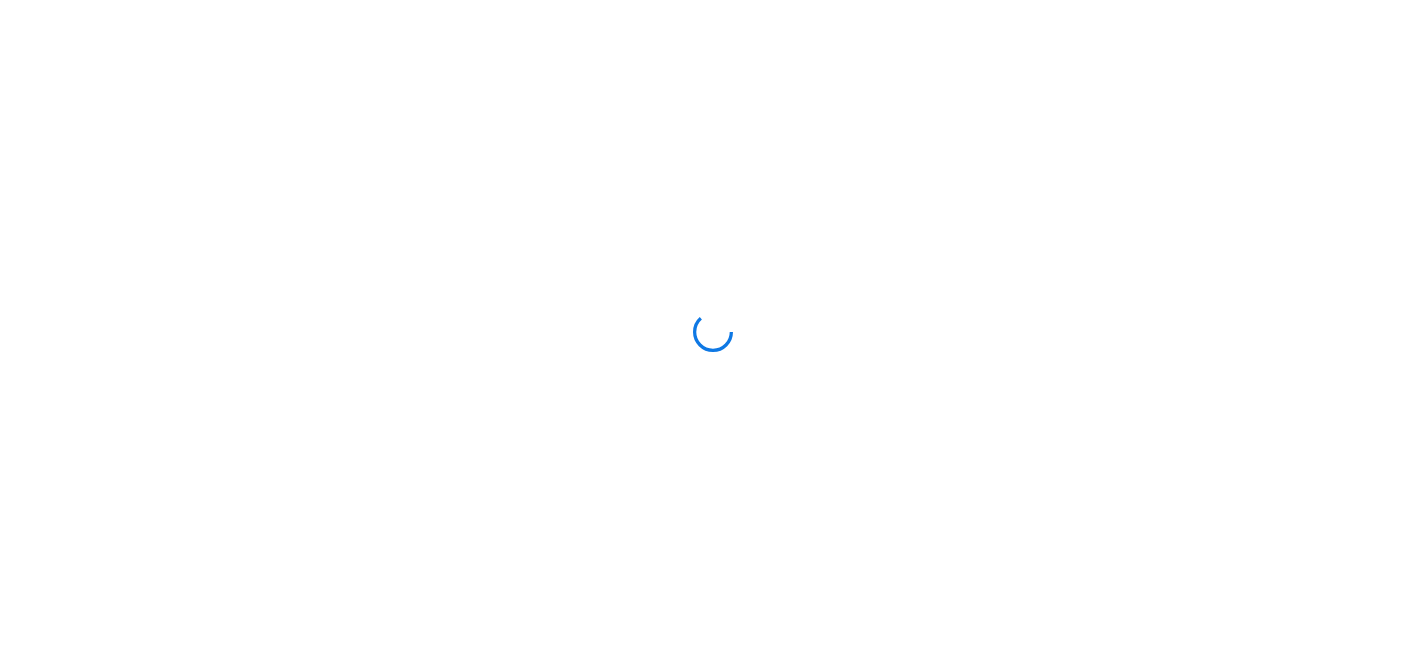 scroll, scrollTop: 0, scrollLeft: 0, axis: both 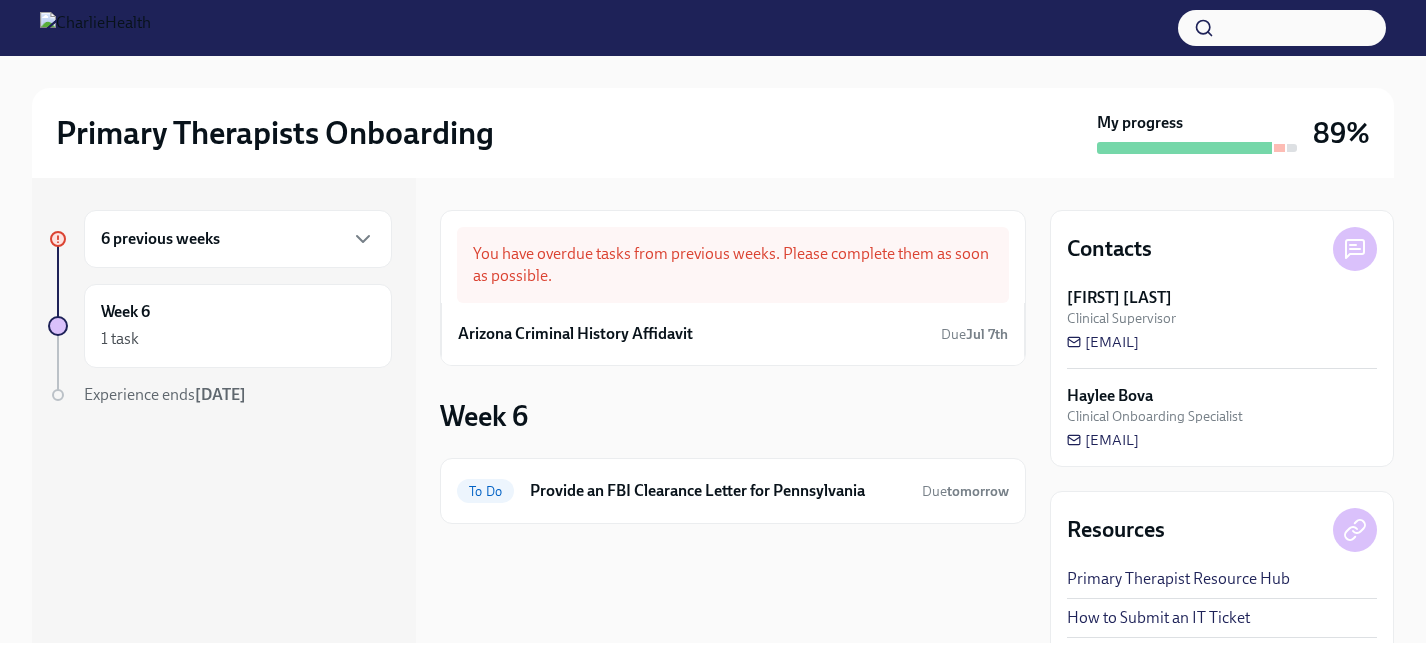 click on "You have overdue tasks from previous weeks. Please complete them as soon as possible." at bounding box center (733, 265) 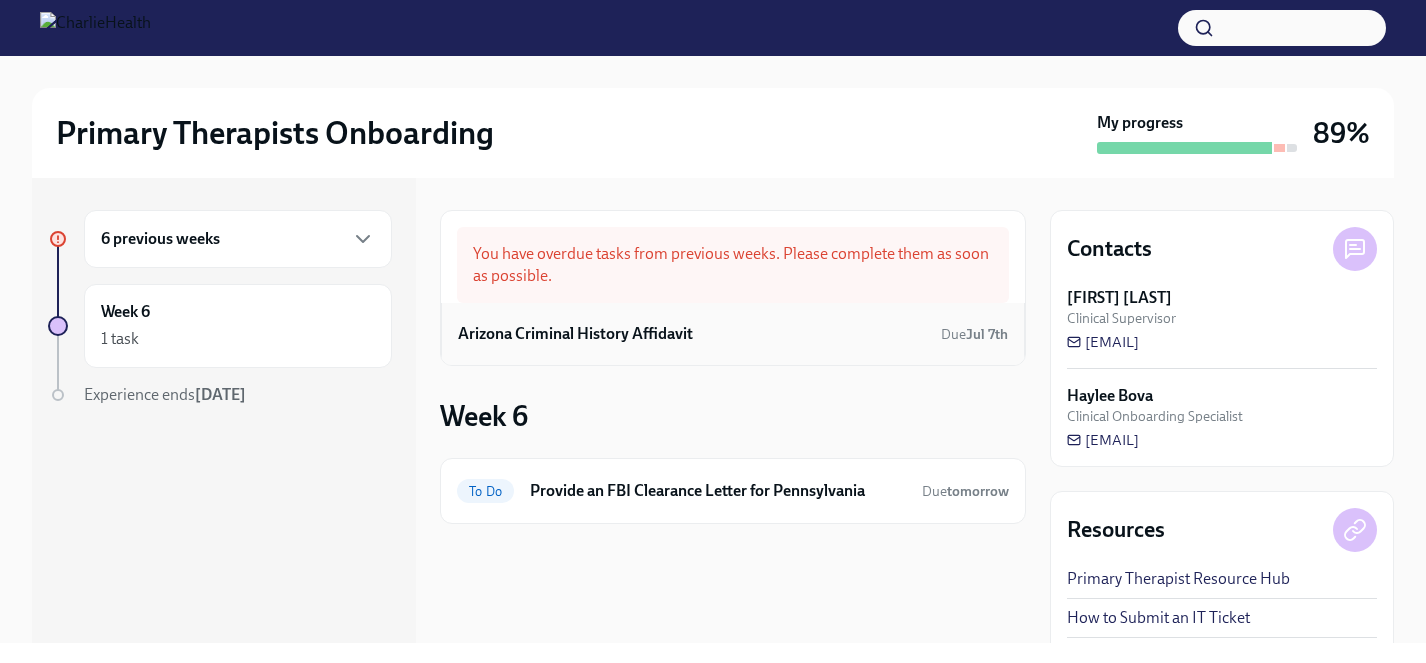click on "[STATE] Criminal History Affidavit Due  [DATE]" at bounding box center [733, 334] 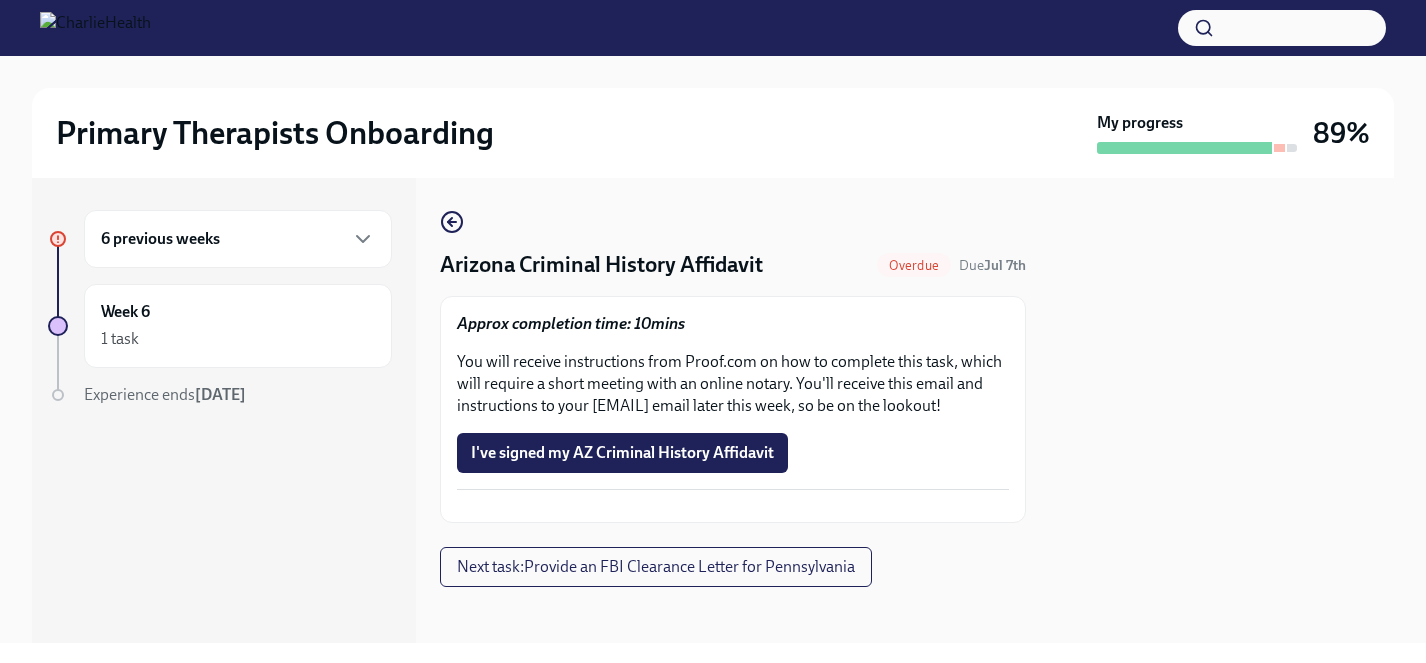 click on "You will receive instructions from Proof.com on how to complete this task, which will require a short meeting with an online notary. You'll receive this email and instructions to your [EMAIL] email later this week, so be on the lookout!" at bounding box center (733, 384) 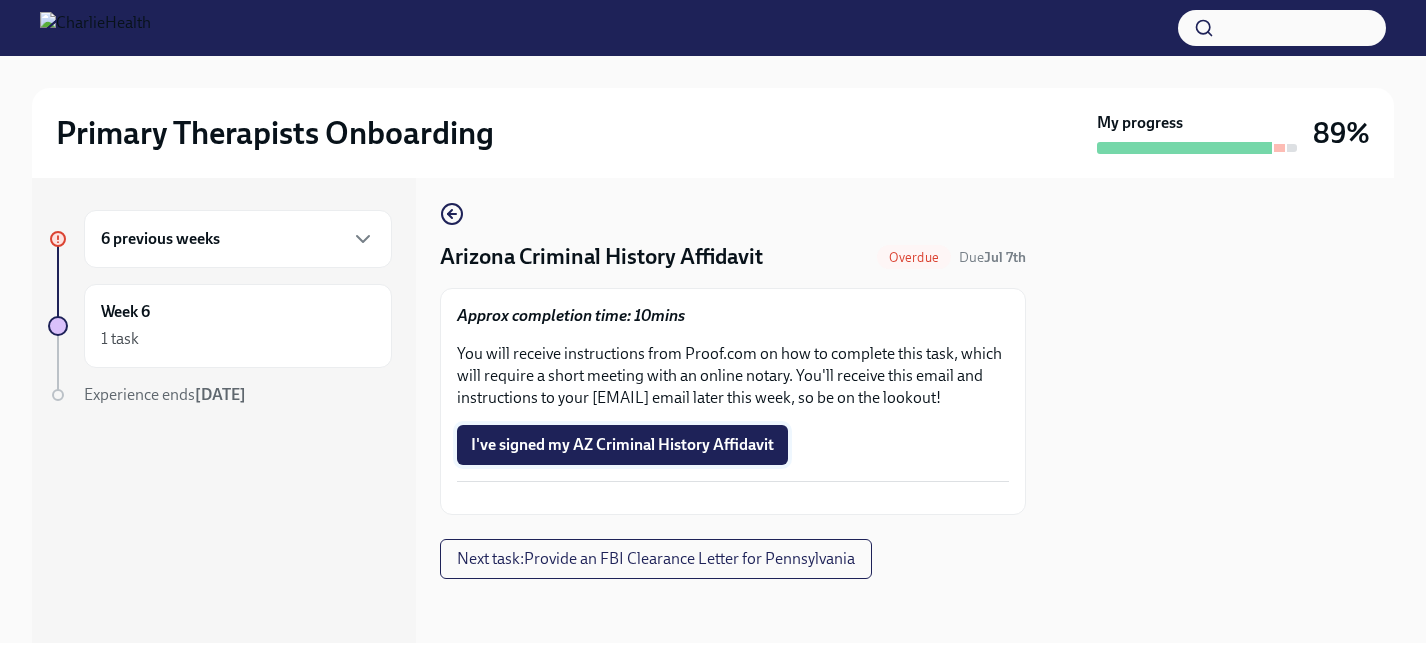 scroll, scrollTop: 0, scrollLeft: 0, axis: both 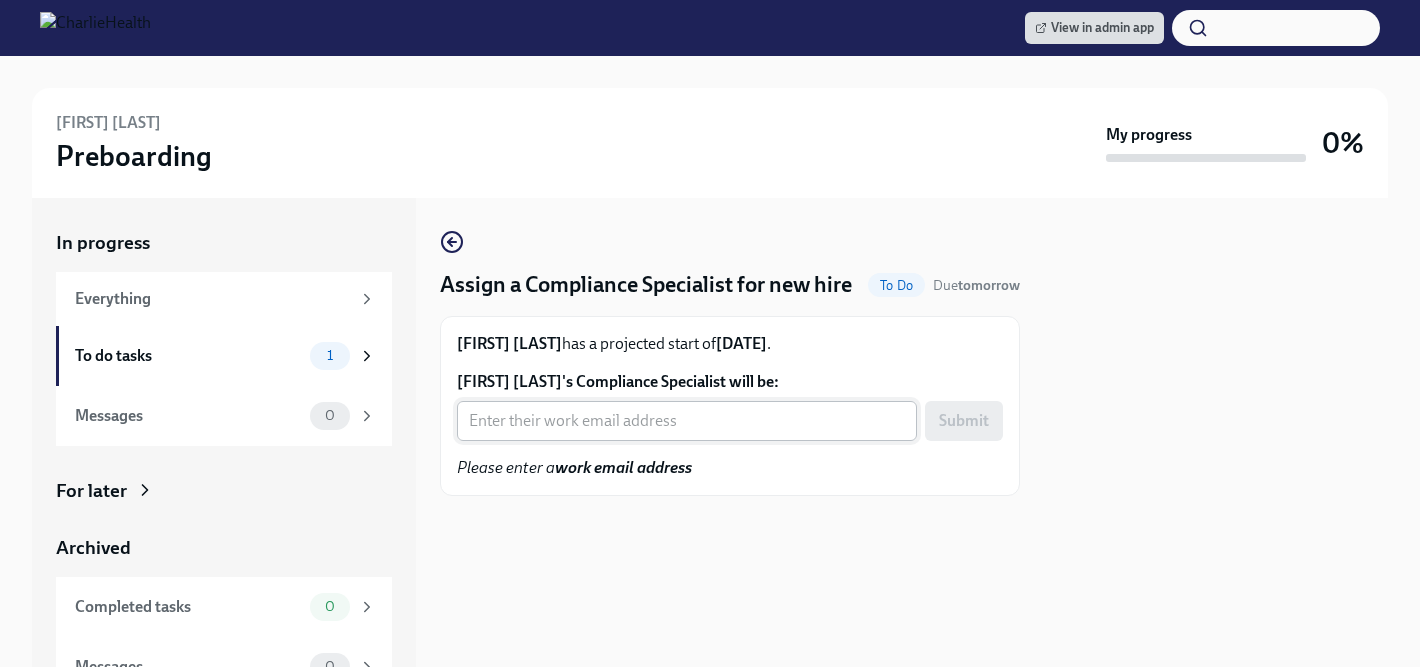 click on "Jamie Hunt's Compliance Specialist will be:" at bounding box center [687, 421] 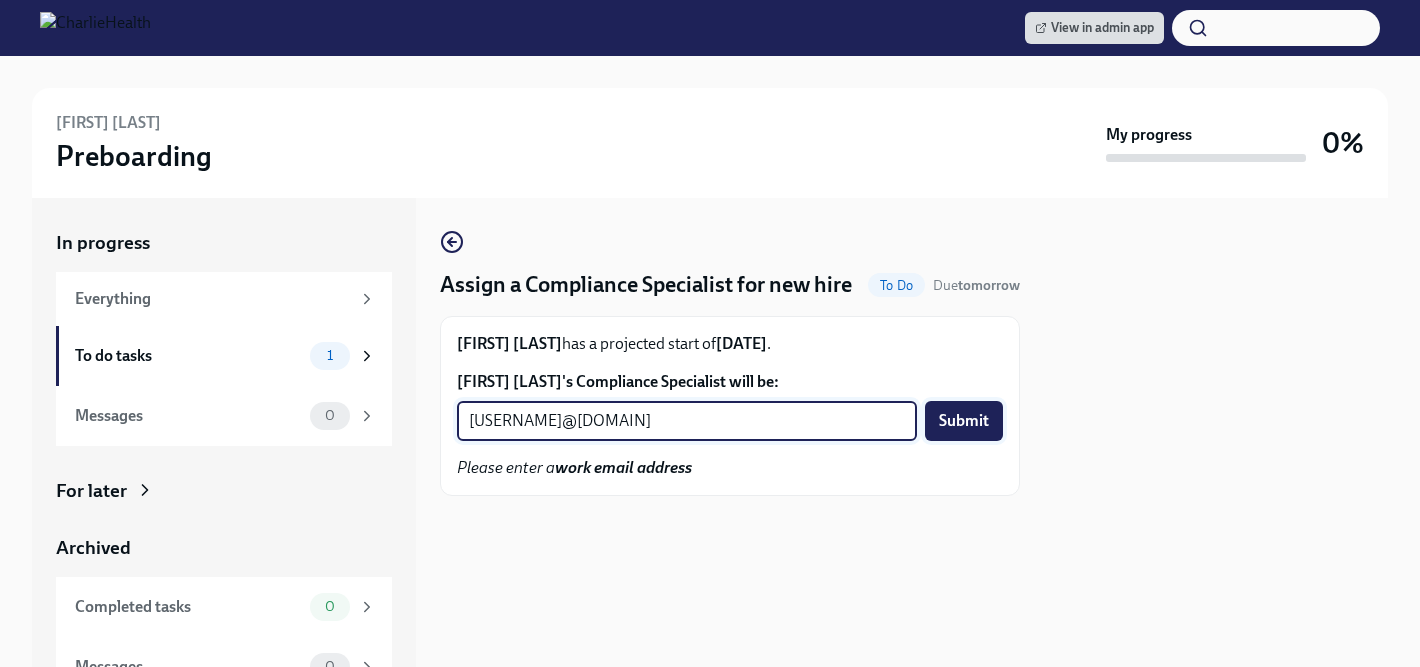 type on "crystal.hemenes@charliehealth.com" 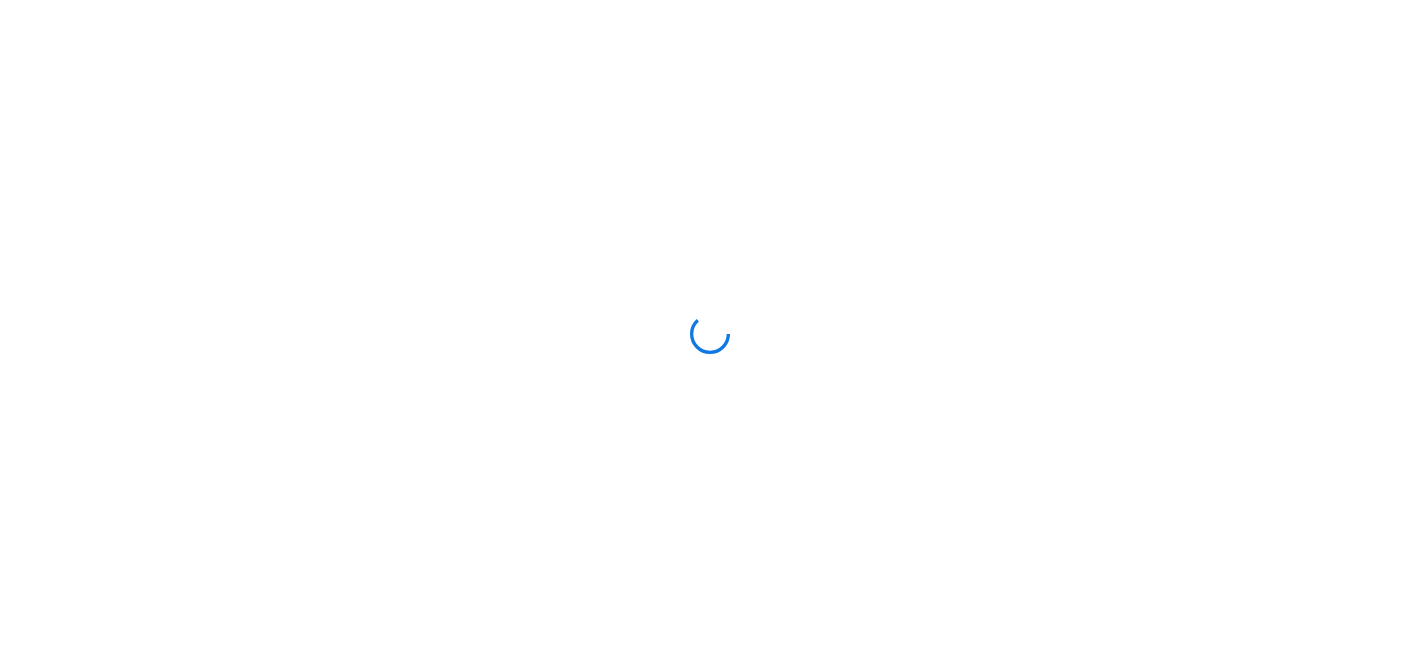scroll, scrollTop: 0, scrollLeft: 0, axis: both 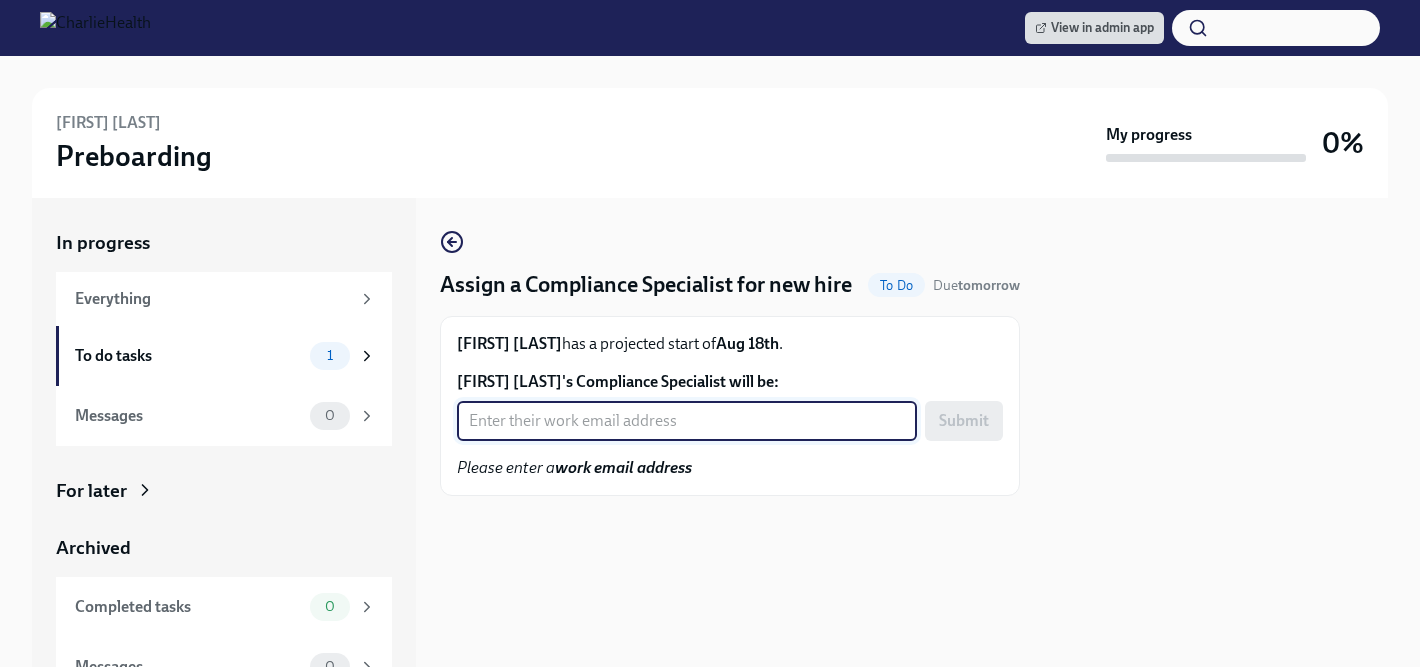 click on "[FIRST] [LAST]'s Compliance Specialist will be:" at bounding box center (687, 421) 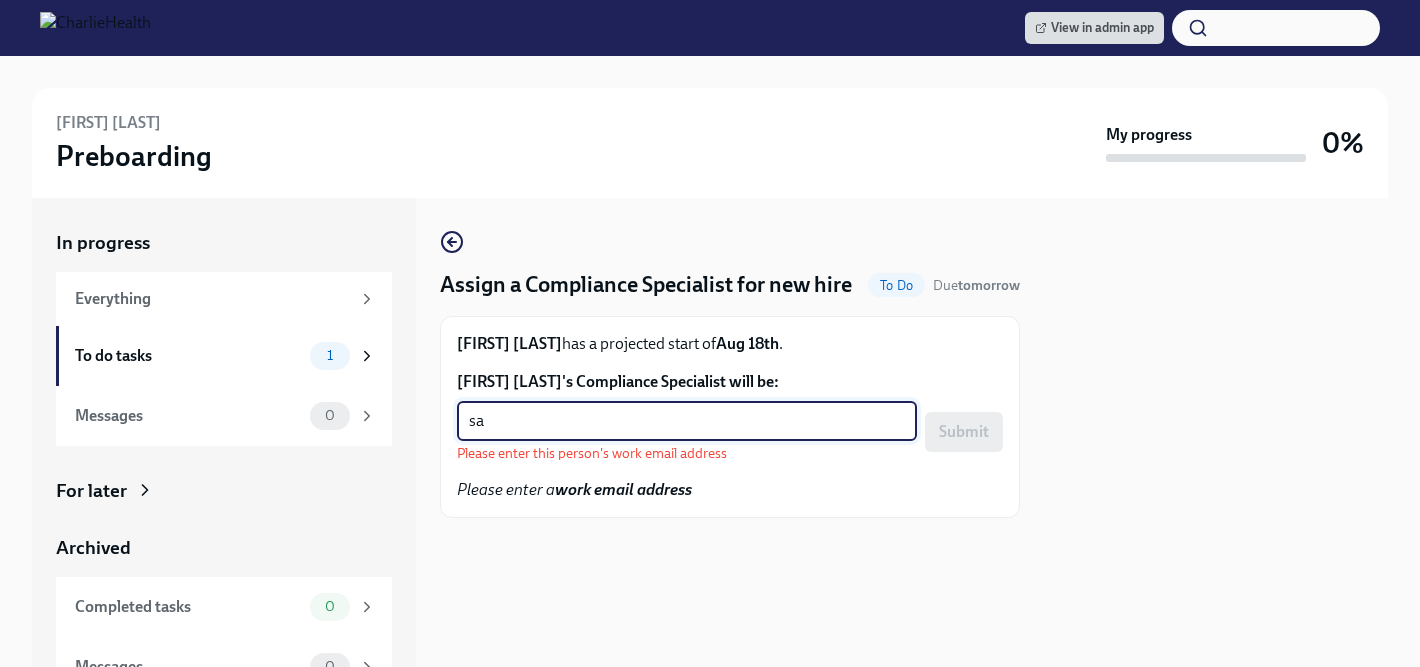 type on "s" 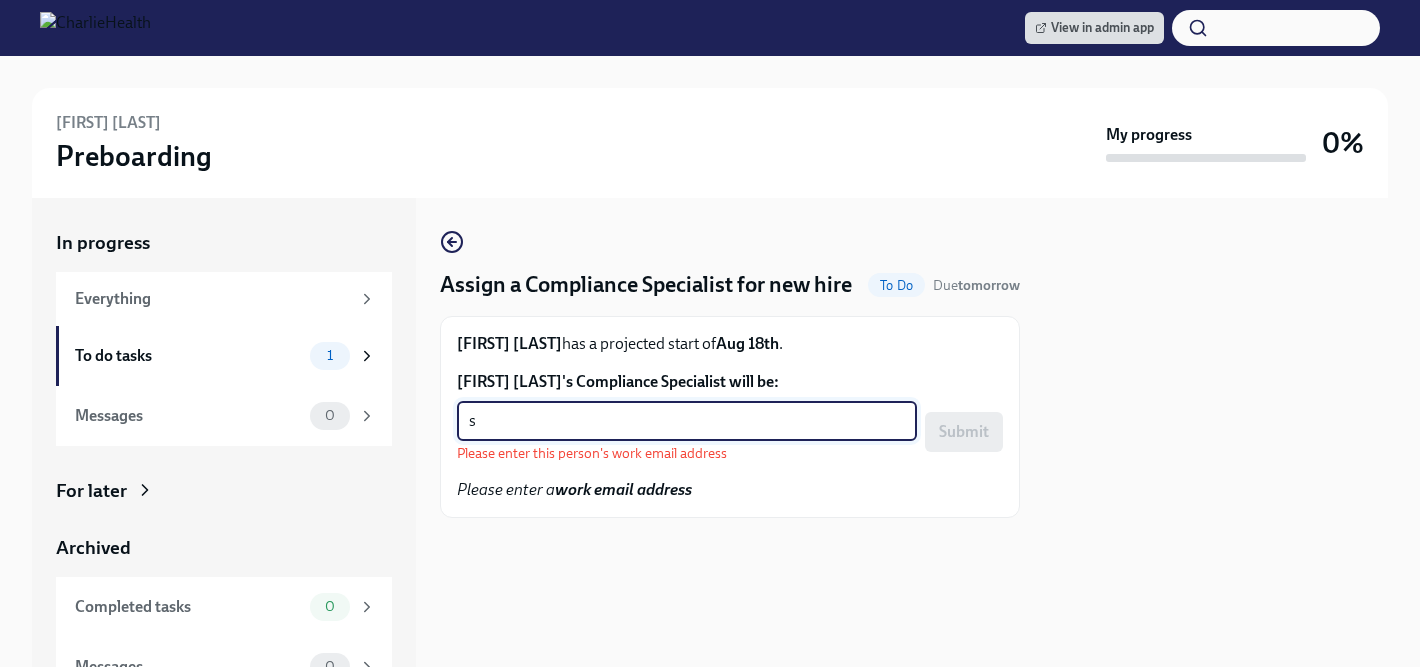 type 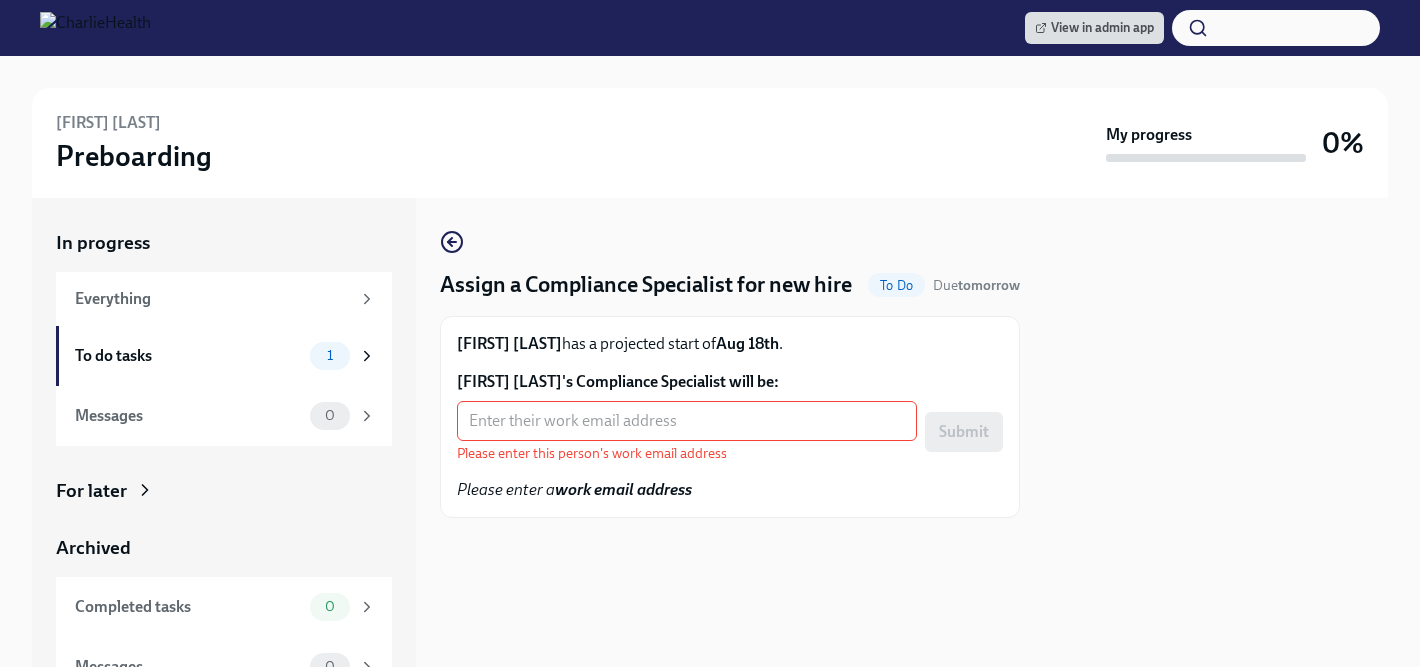 click on "Assign a Compliance Specialist for new hire To Do Due  tomorrow Lauren Connors  has a projected start of  Aug 18th . Lauren Connors's Compliance Specialist will be: ​ Please enter this person's work email address Submit Please enter a  work email address" at bounding box center (730, 432) 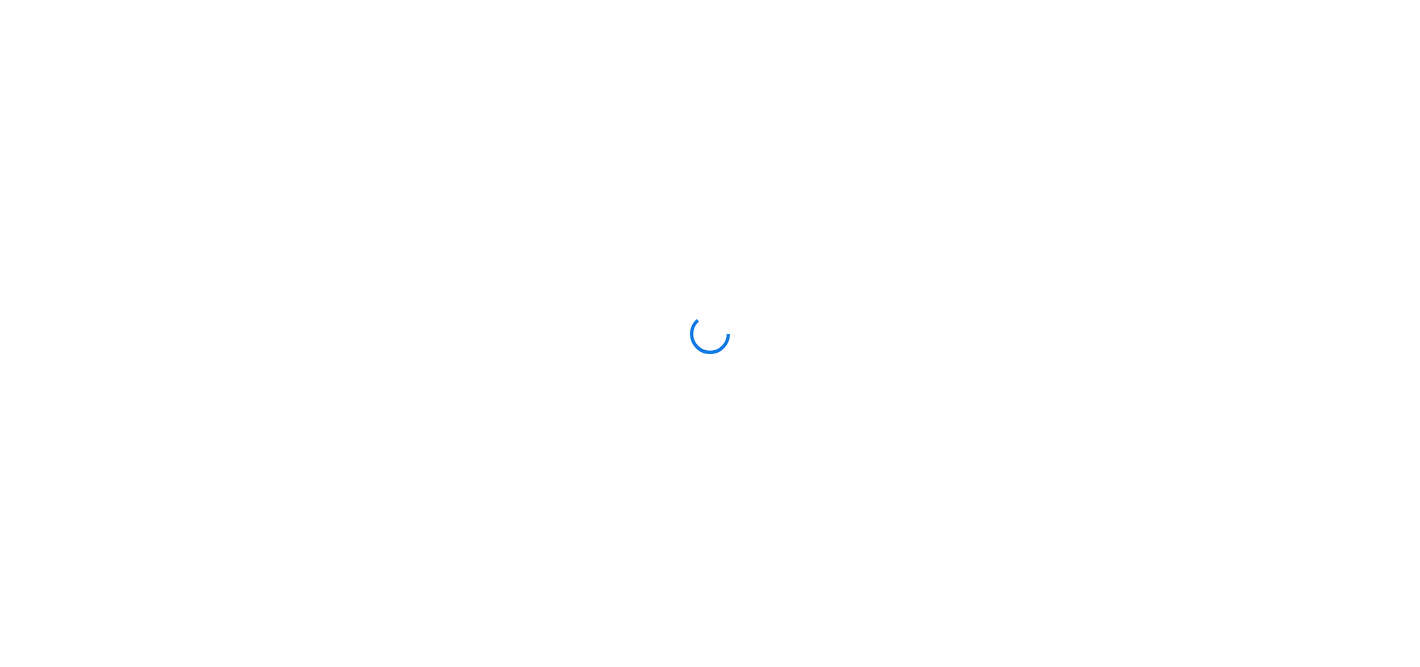 scroll, scrollTop: 0, scrollLeft: 0, axis: both 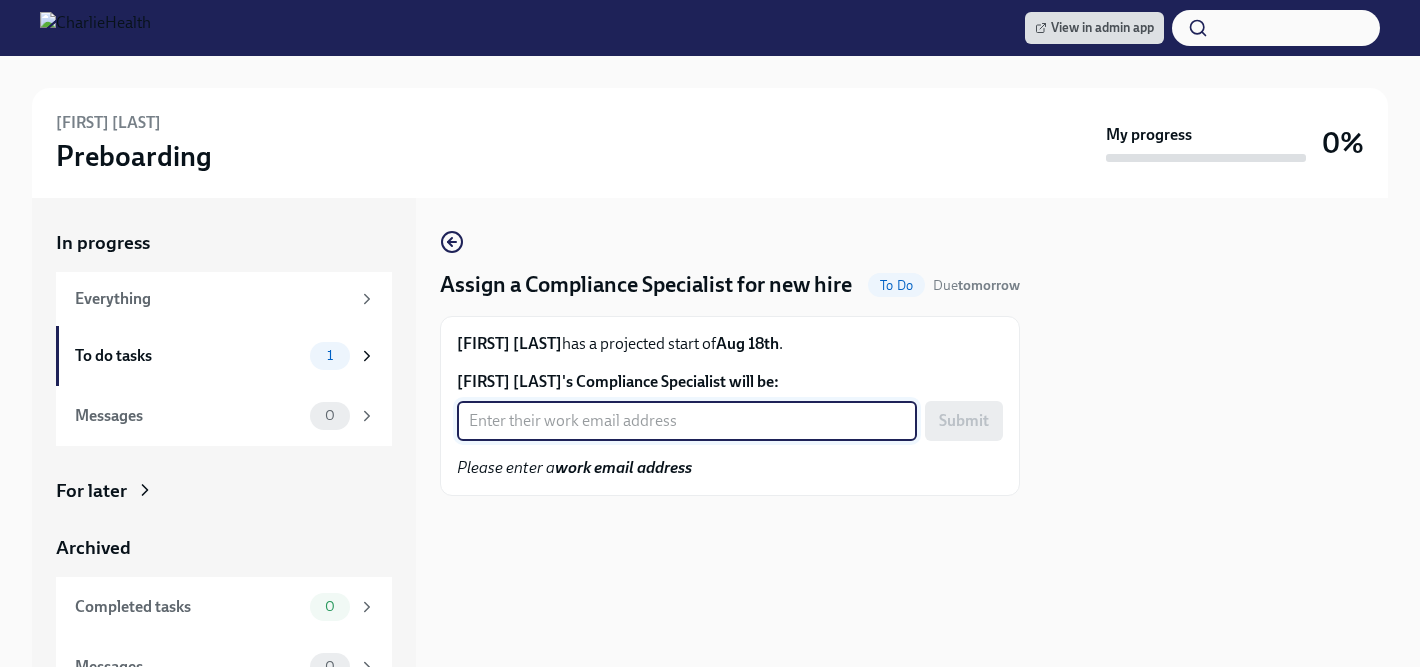 click on "[FIRST] [LAST]'s Compliance Specialist will be:" at bounding box center [687, 421] 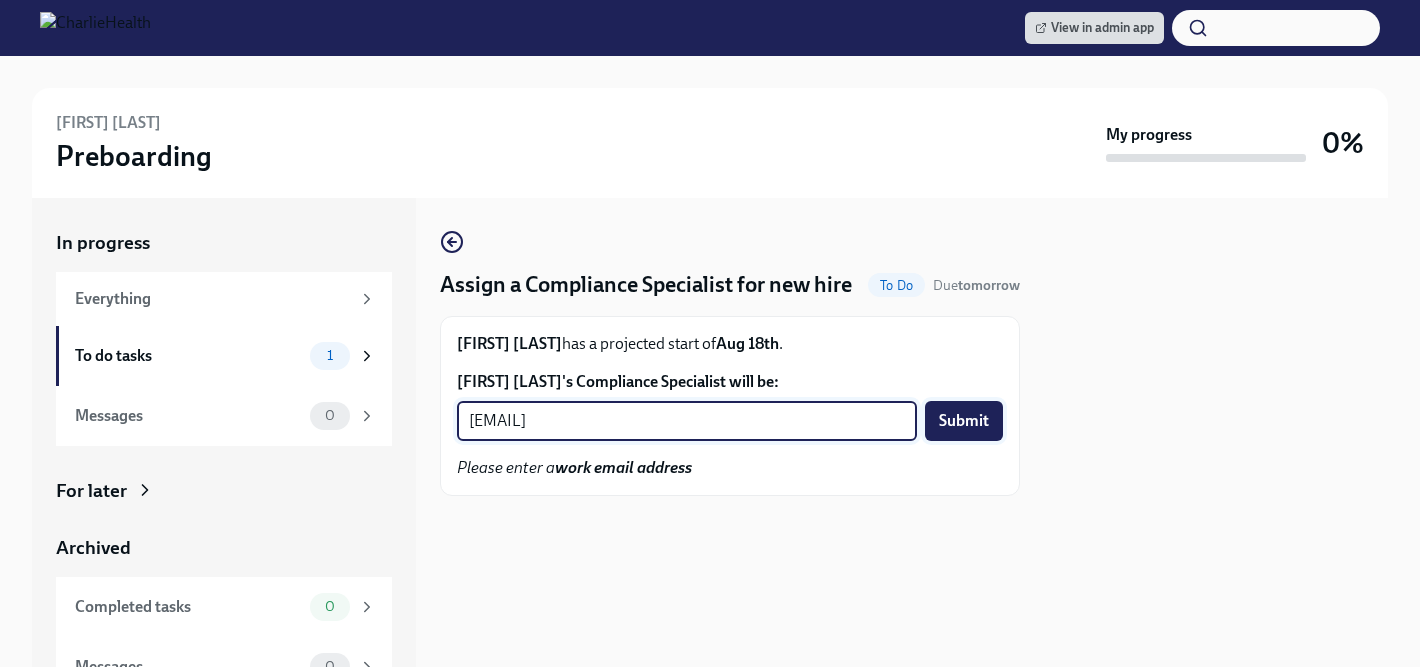 type on "[EMAIL]" 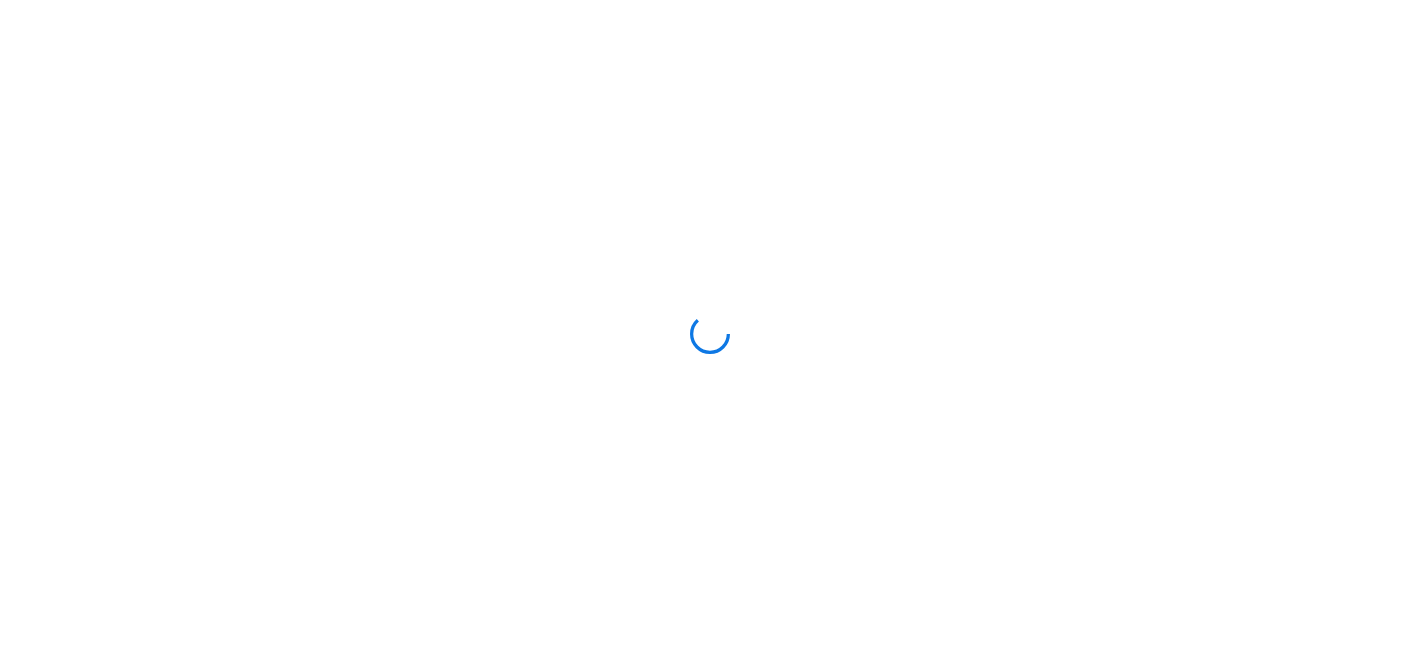 scroll, scrollTop: 0, scrollLeft: 0, axis: both 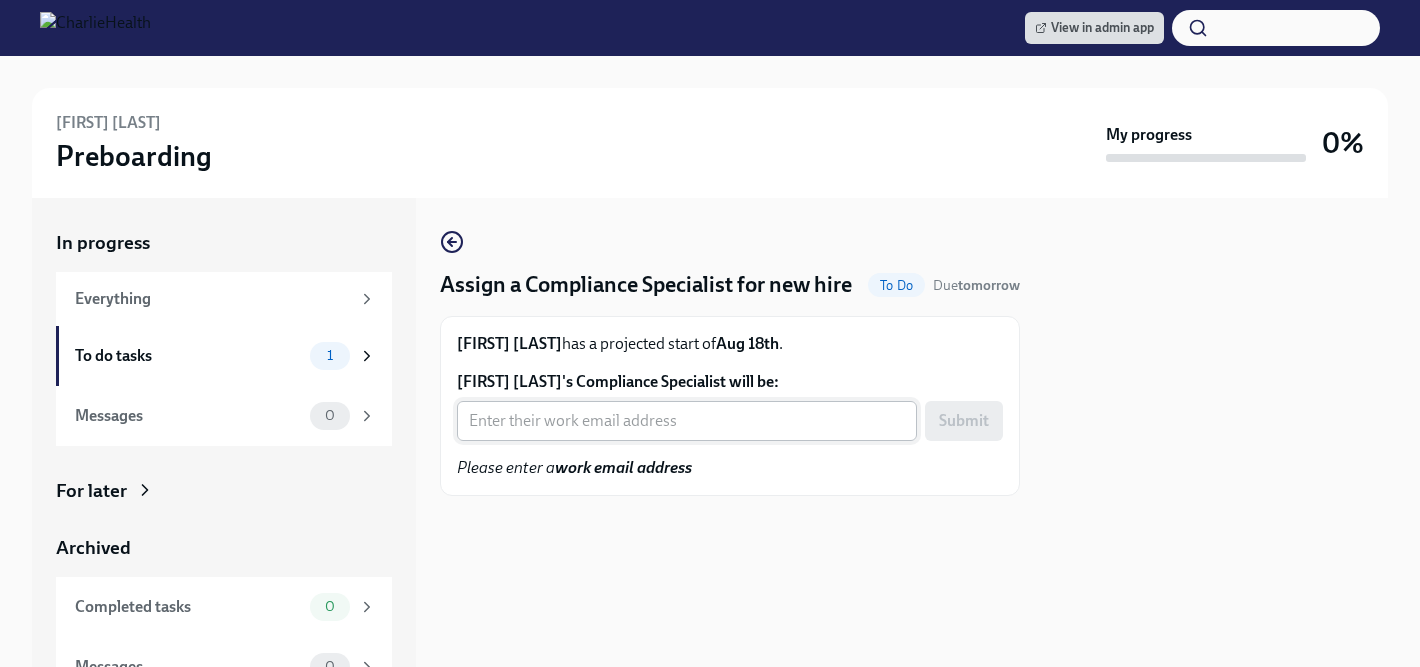 click on "[FIRST] [LAST]'s Compliance Specialist will be:" at bounding box center (687, 421) 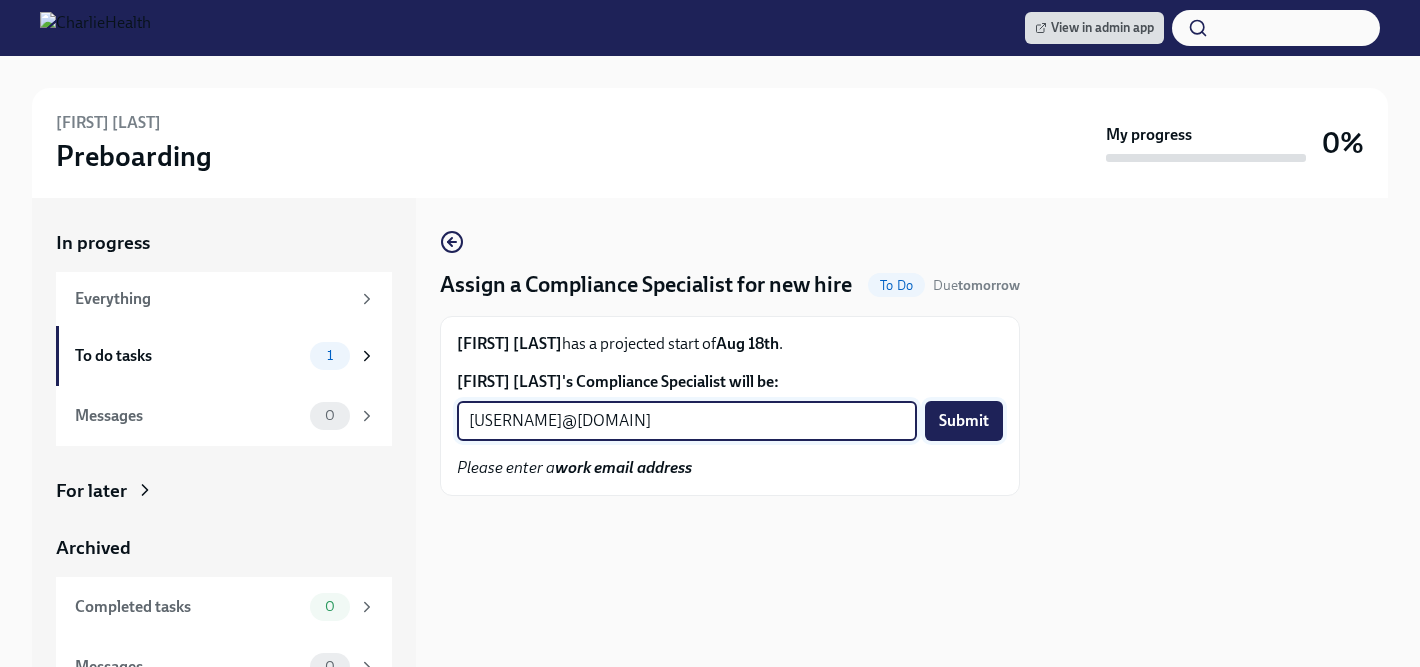 type on "[USERNAME]@[DOMAIN]" 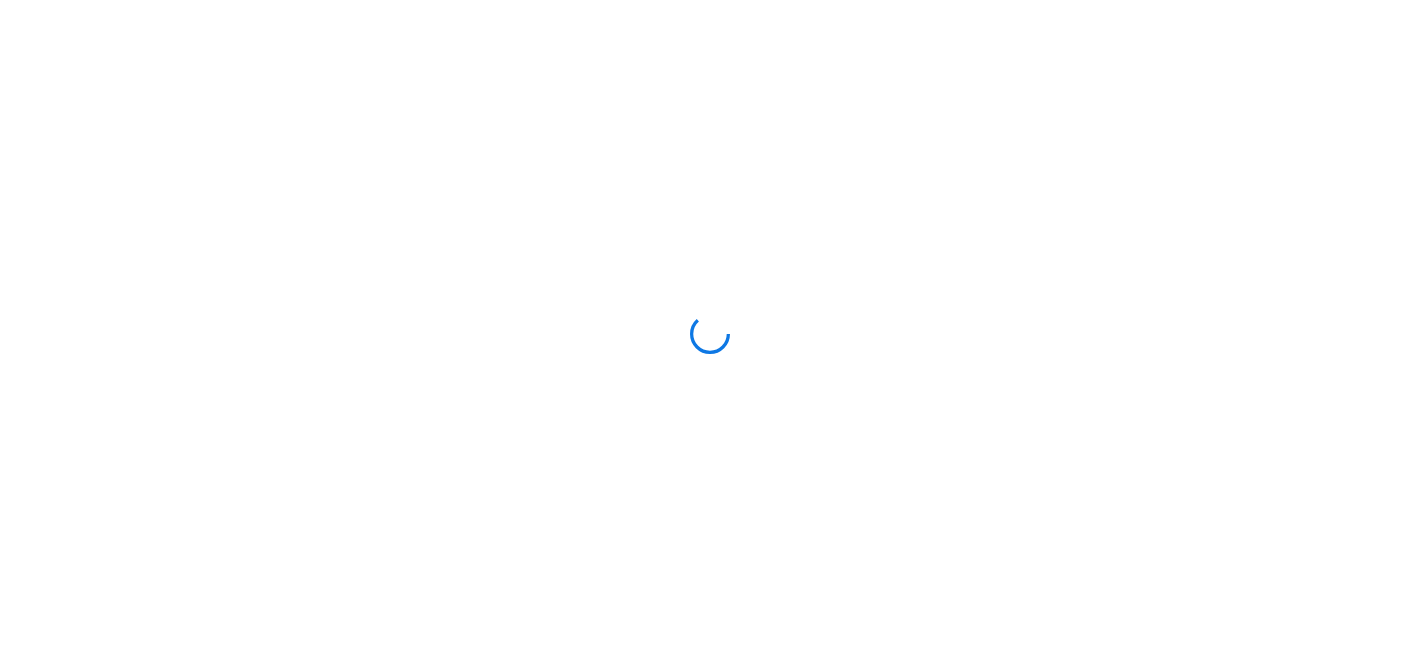scroll, scrollTop: 0, scrollLeft: 0, axis: both 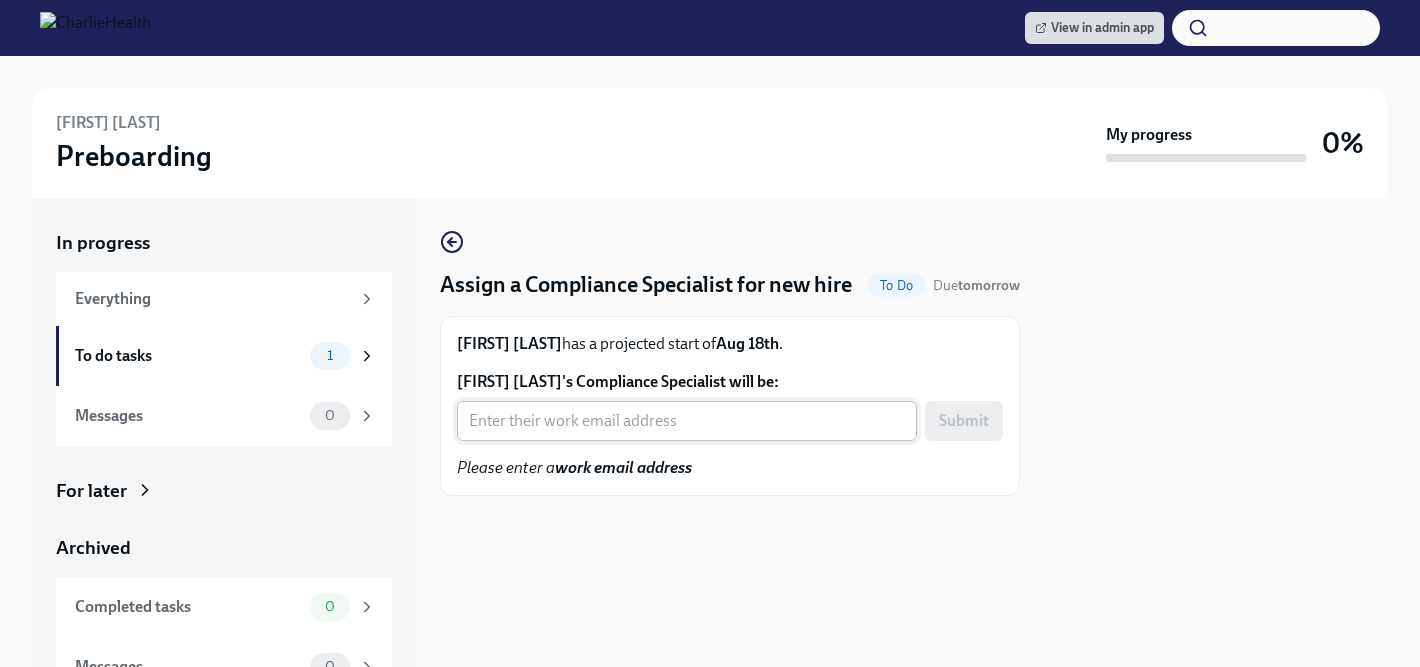 click on "Carmen Strachen's Compliance Specialist will be:" at bounding box center (687, 421) 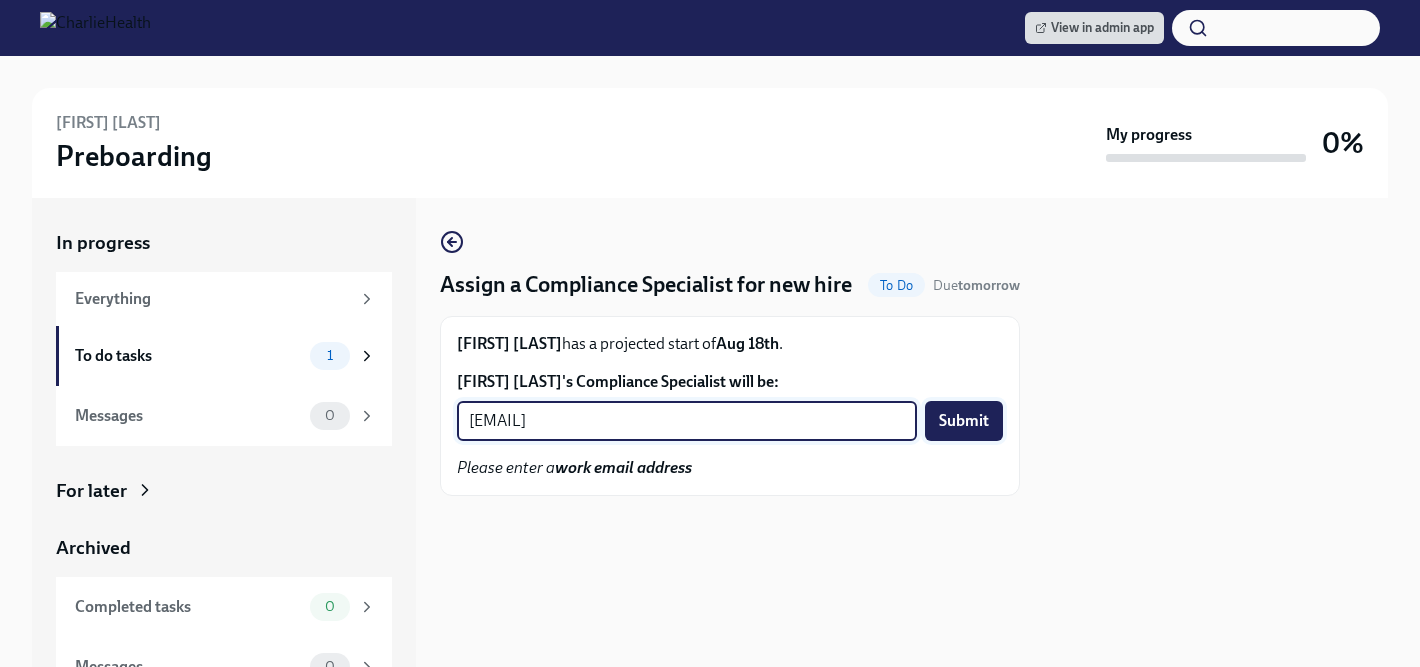 type on "chelsey.mendoza@charliehealth.com" 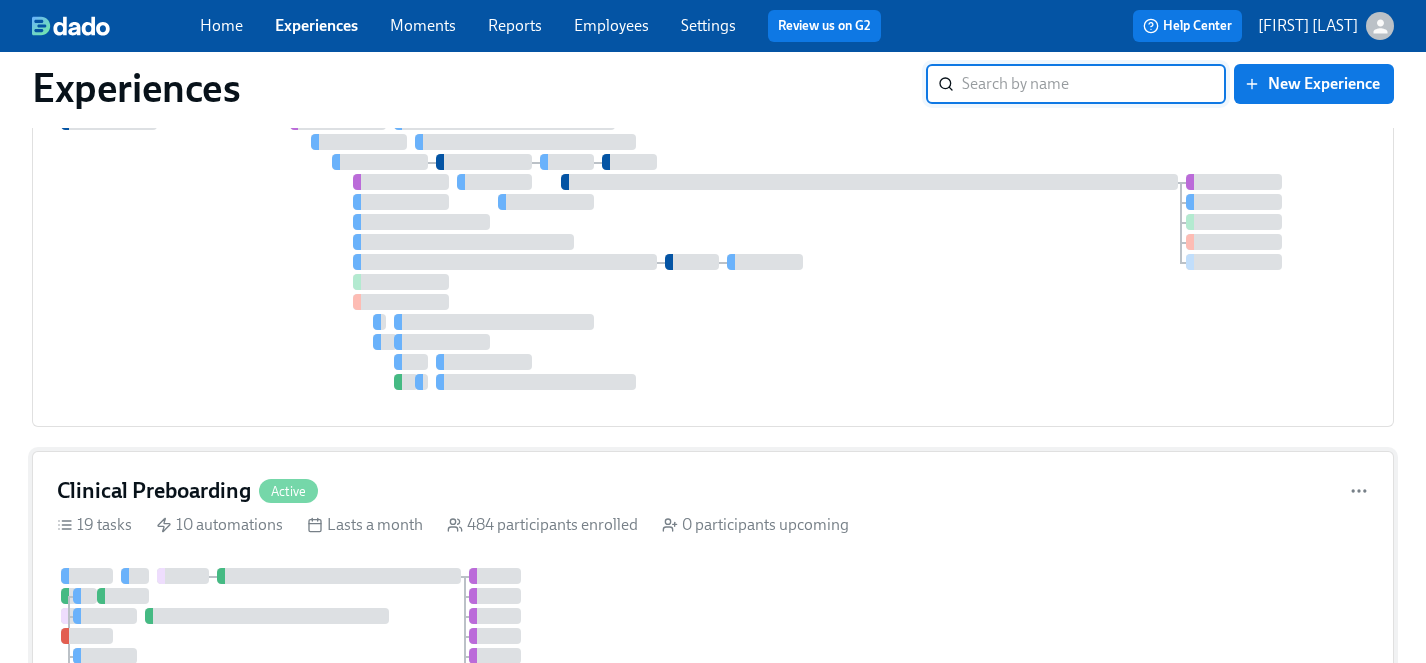 scroll, scrollTop: 1790, scrollLeft: 0, axis: vertical 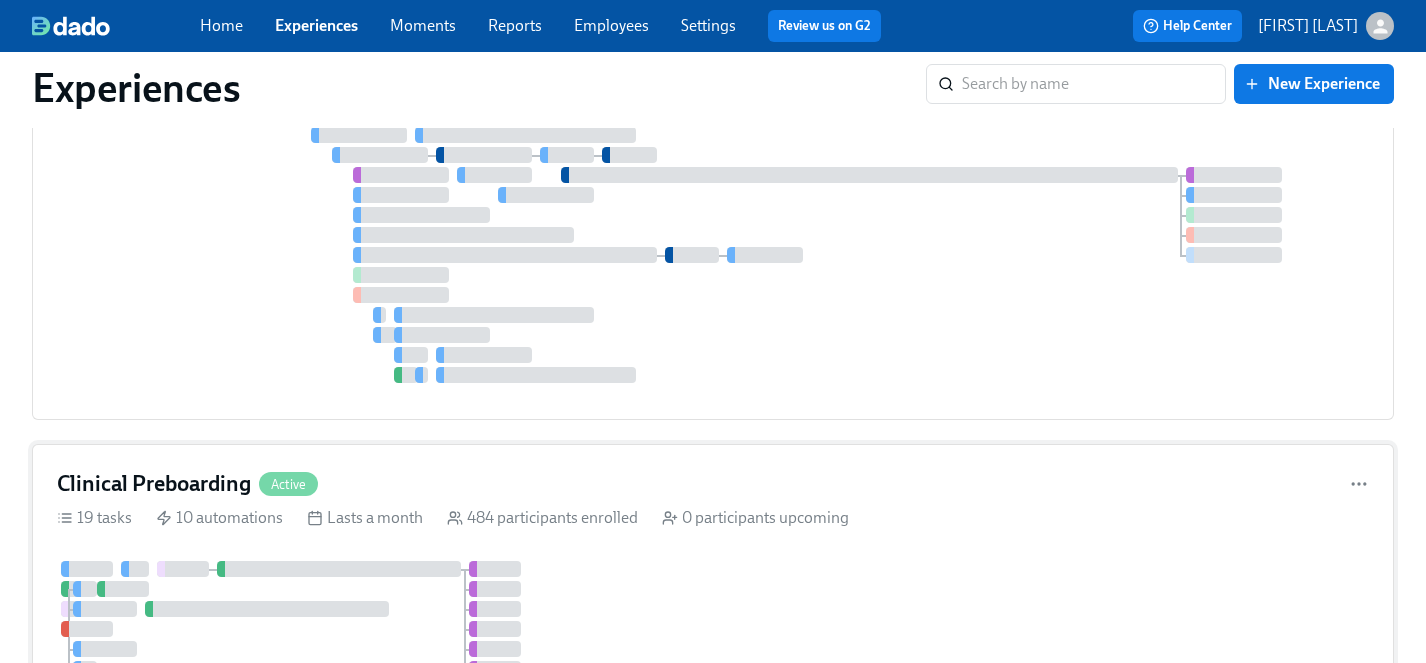 click on "[NUMBER]" at bounding box center (713, 724) 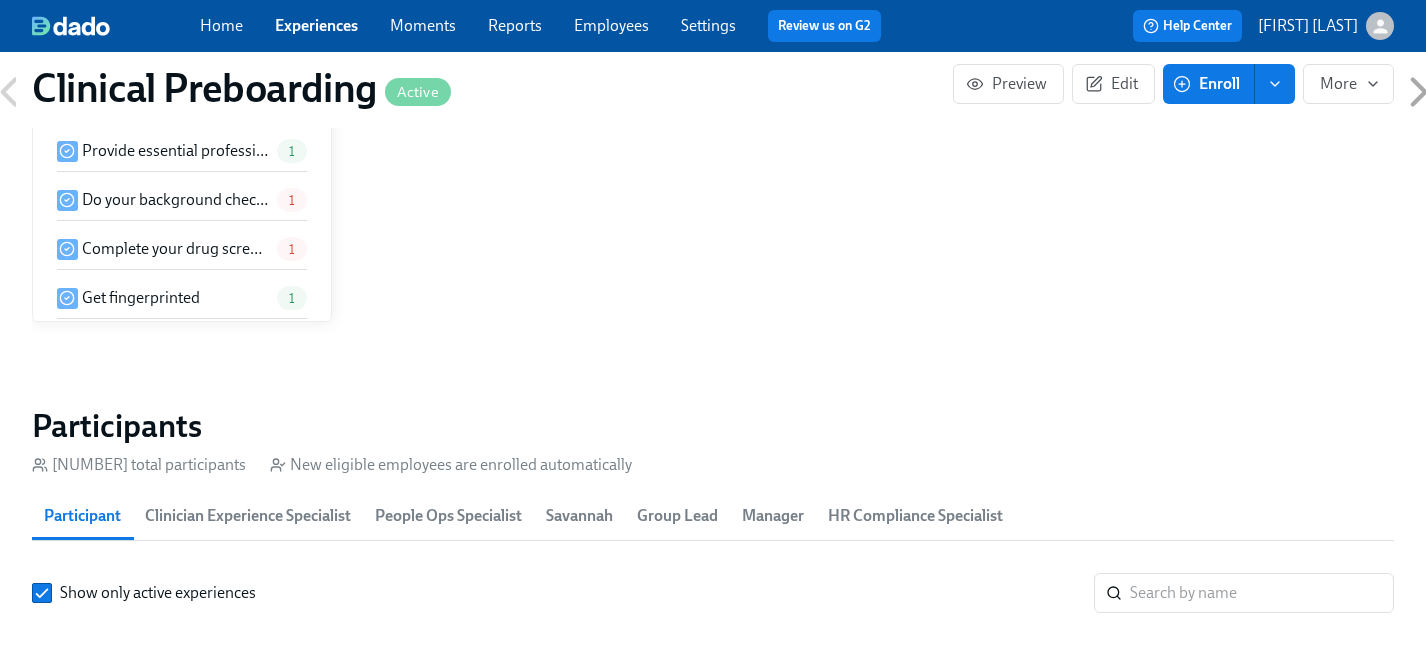 scroll, scrollTop: 0, scrollLeft: 0, axis: both 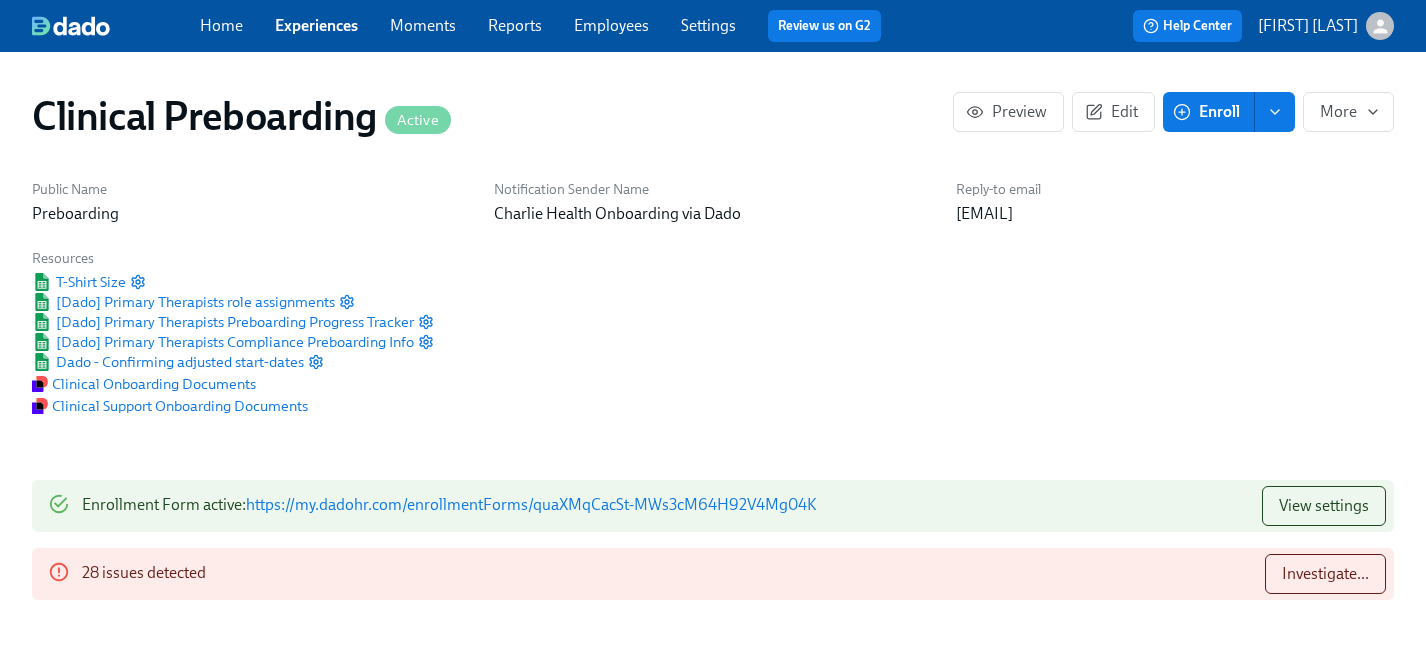 click on "Experiences" at bounding box center [316, 25] 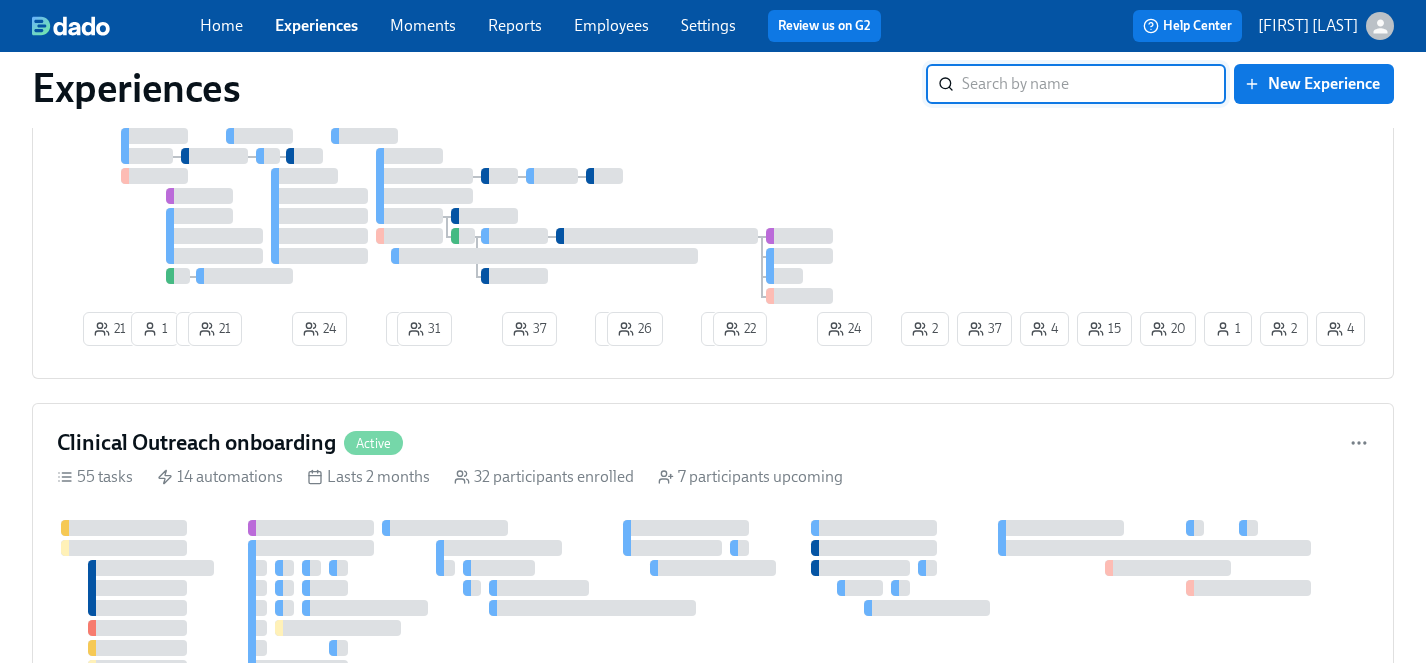 scroll, scrollTop: 2784, scrollLeft: 0, axis: vertical 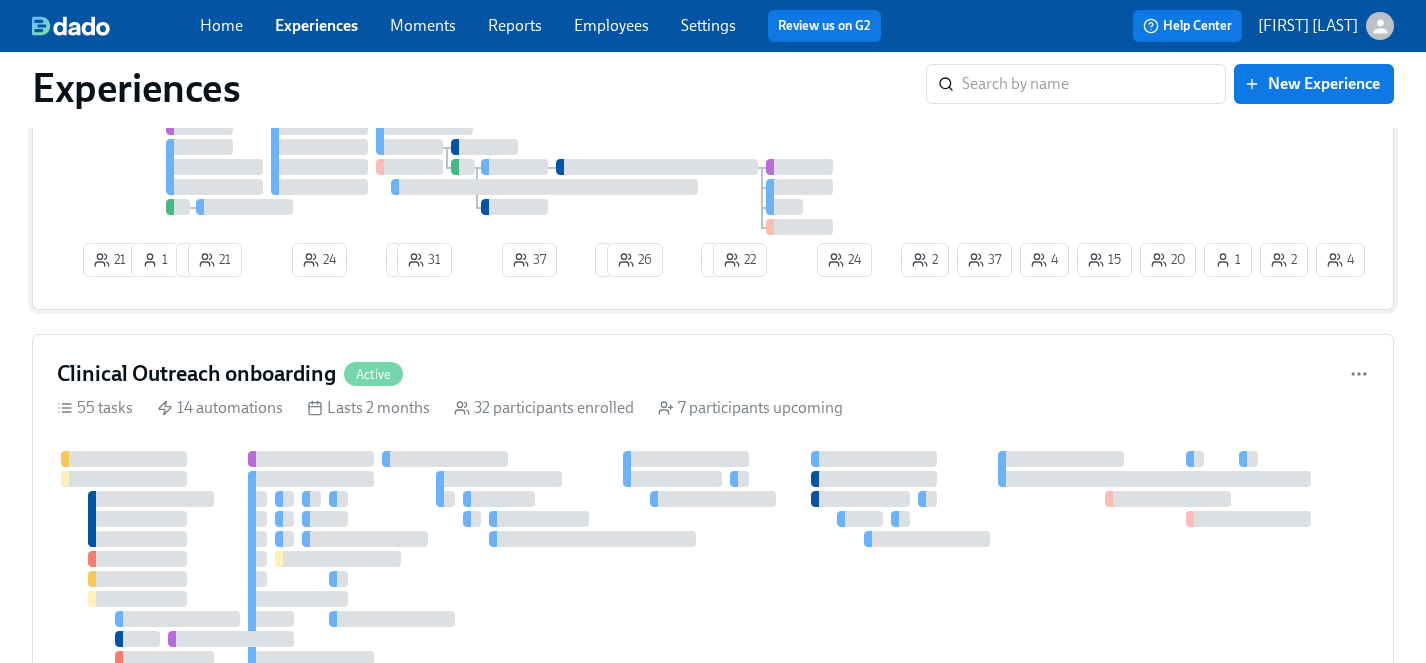 click on "[NUMBER]" at bounding box center (713, 172) 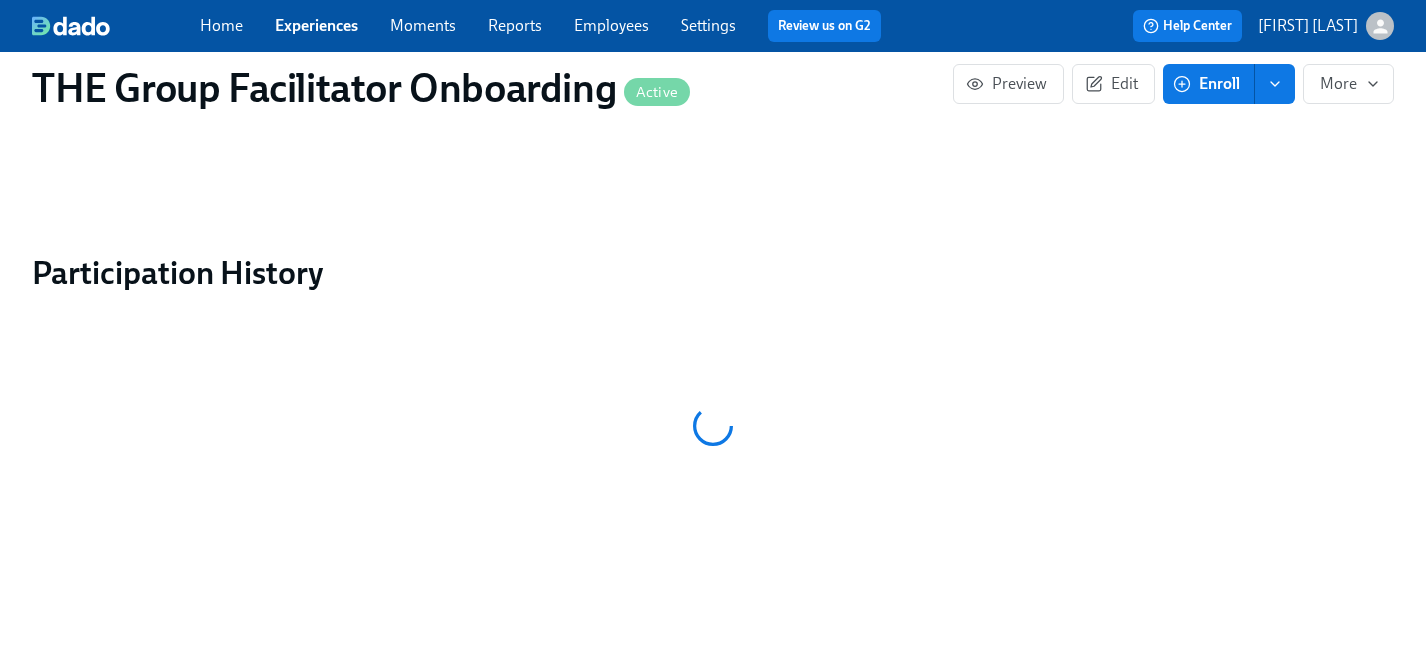 scroll, scrollTop: 0, scrollLeft: 0, axis: both 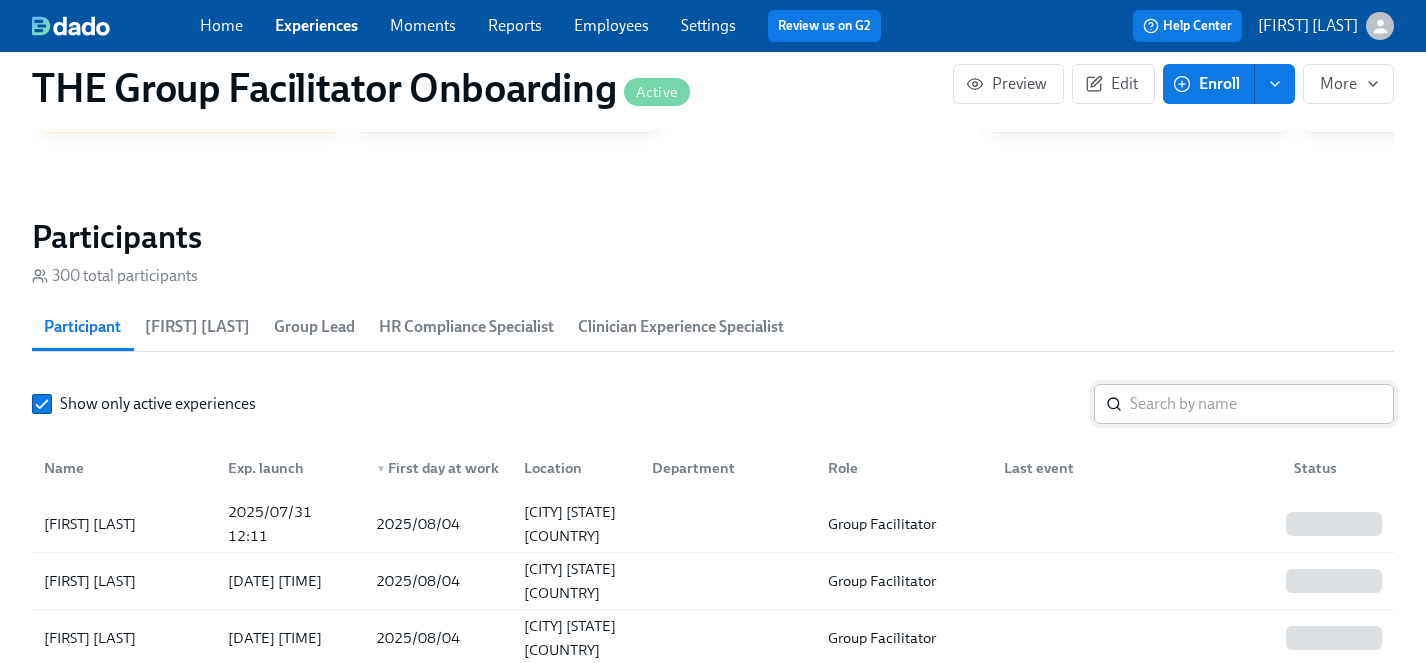 click at bounding box center (1262, 404) 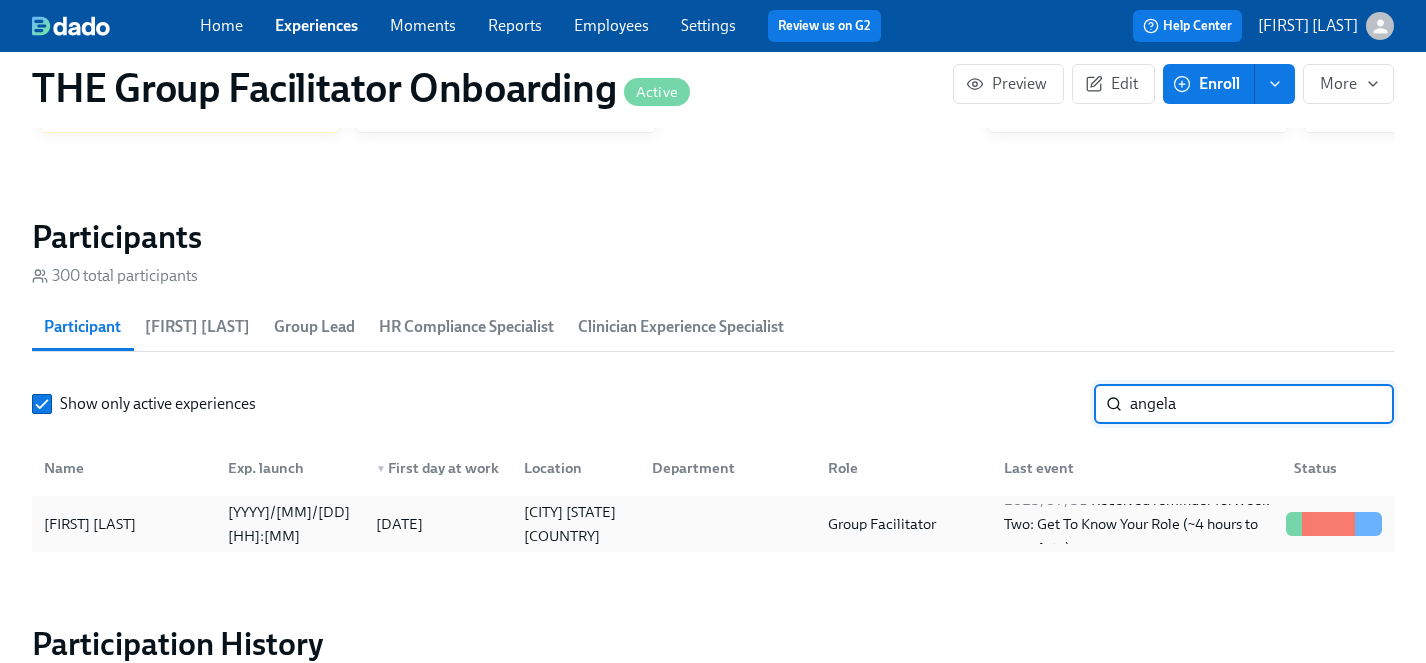 type on "angela" 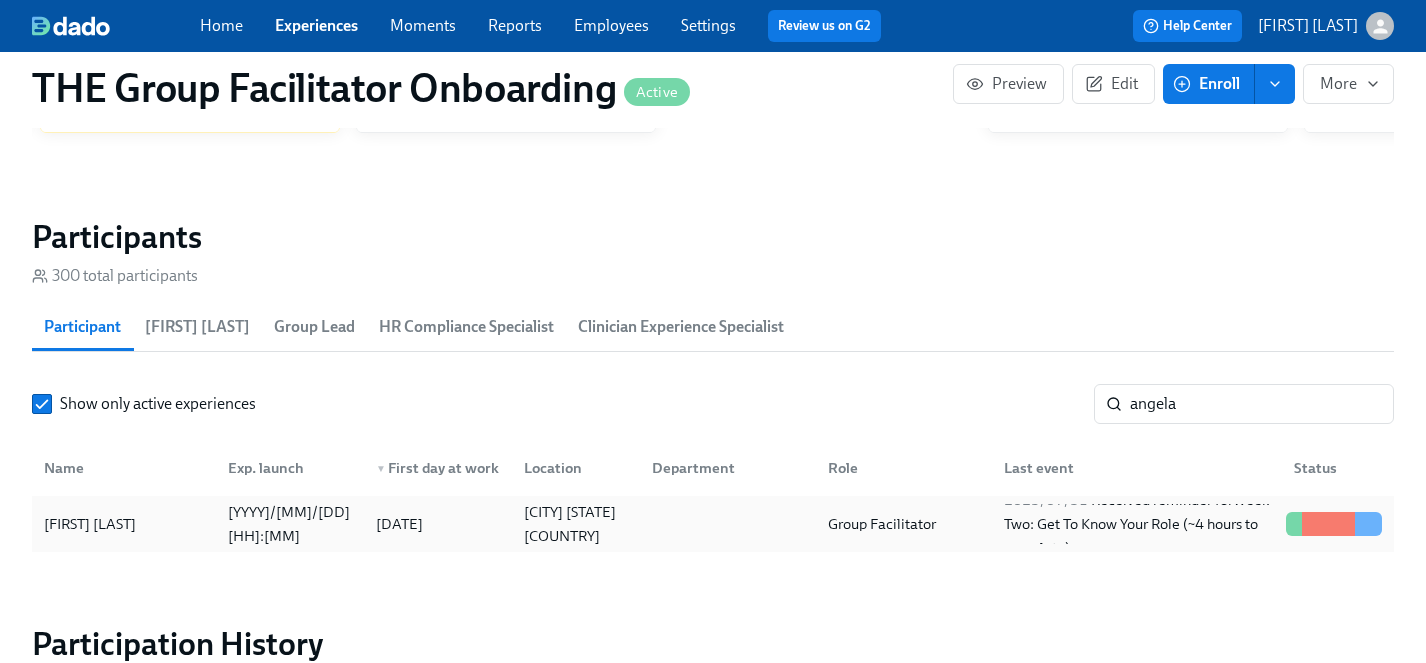 click on "[FIRST] [LAST]" at bounding box center (90, 524) 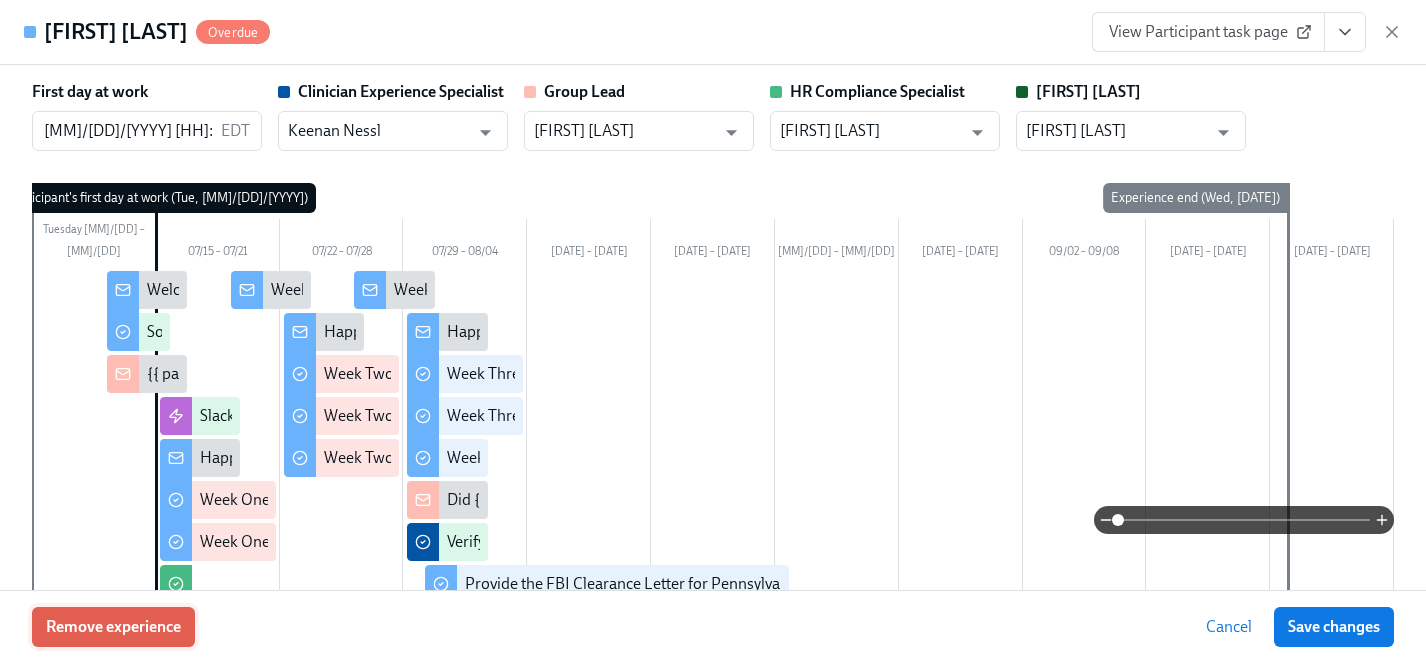 click on "Remove experience" at bounding box center [113, 627] 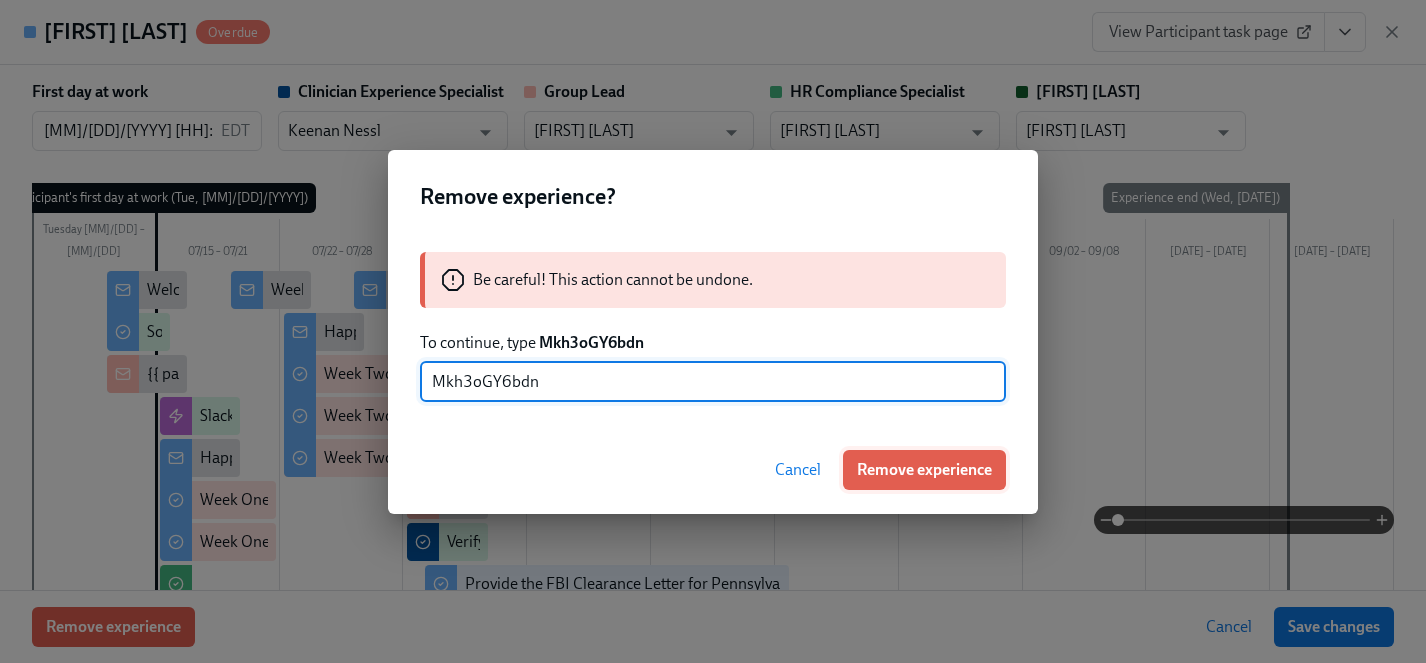 type on "Mkh3oGY6bdn" 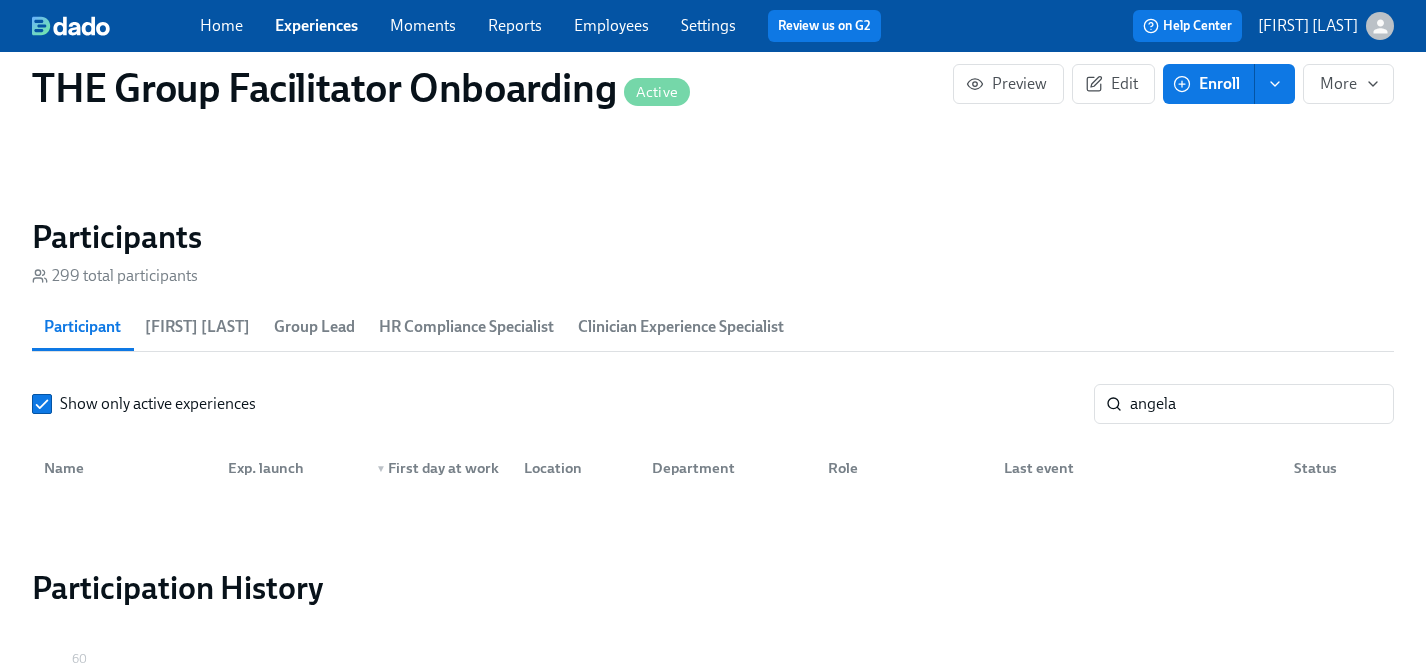 scroll, scrollTop: 0, scrollLeft: 28010, axis: horizontal 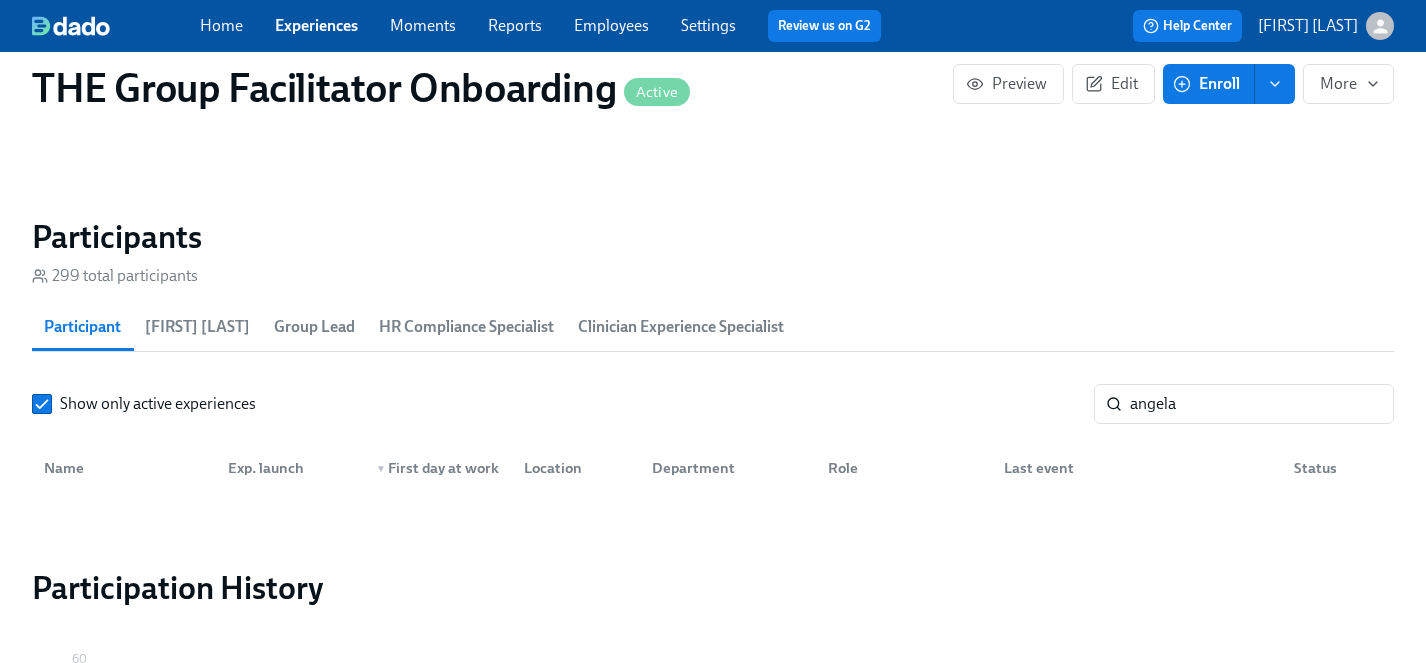 click on "Experiences" at bounding box center (316, 25) 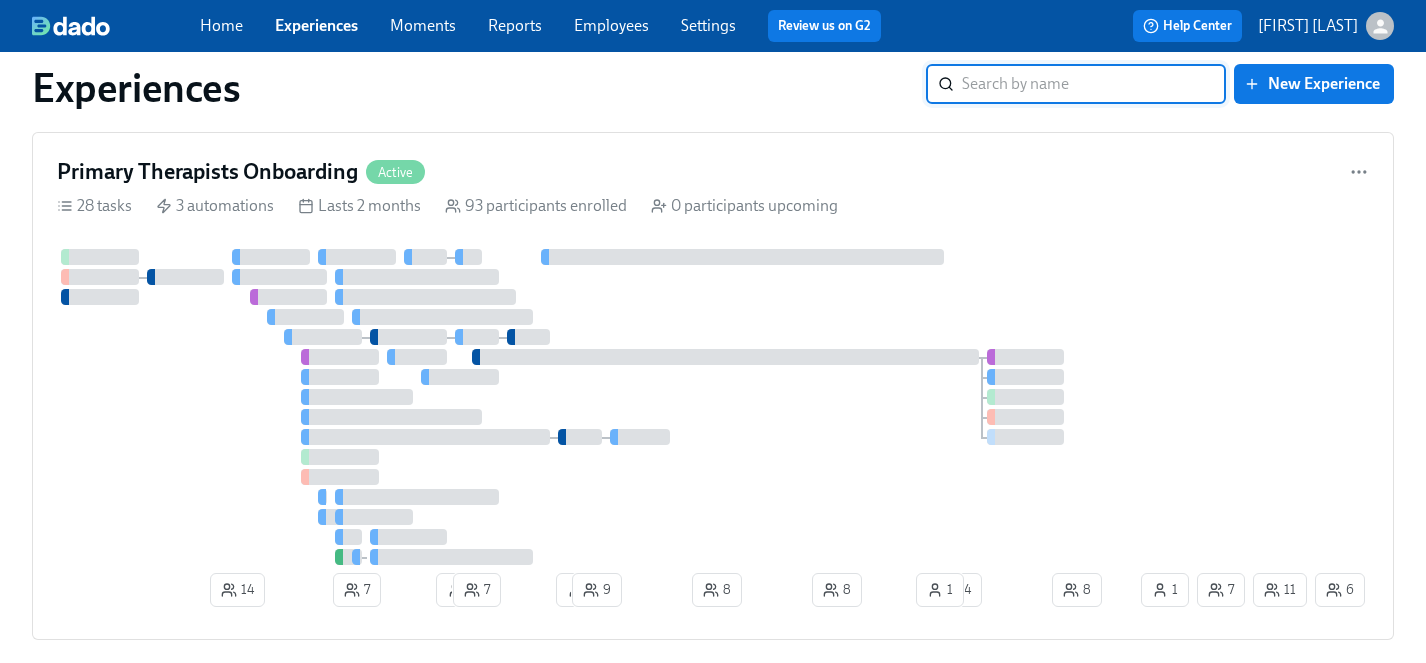 scroll, scrollTop: 5415, scrollLeft: 0, axis: vertical 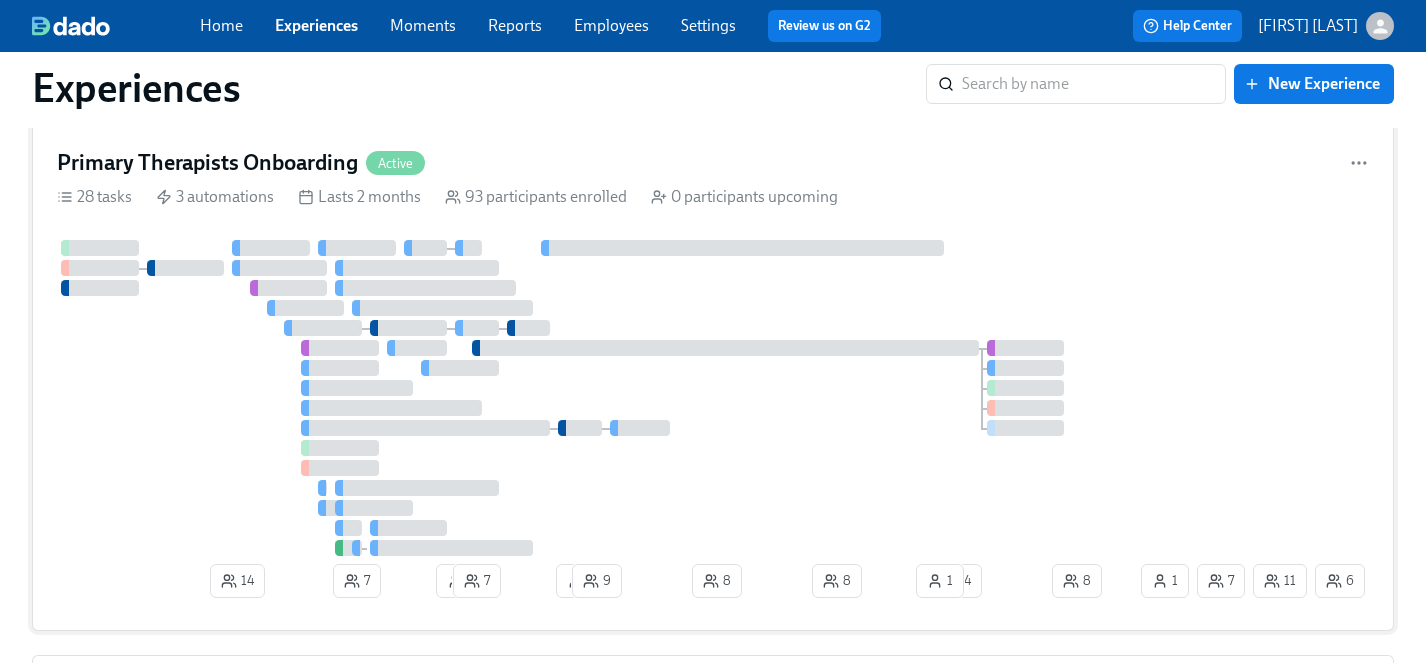 click at bounding box center (597, 398) 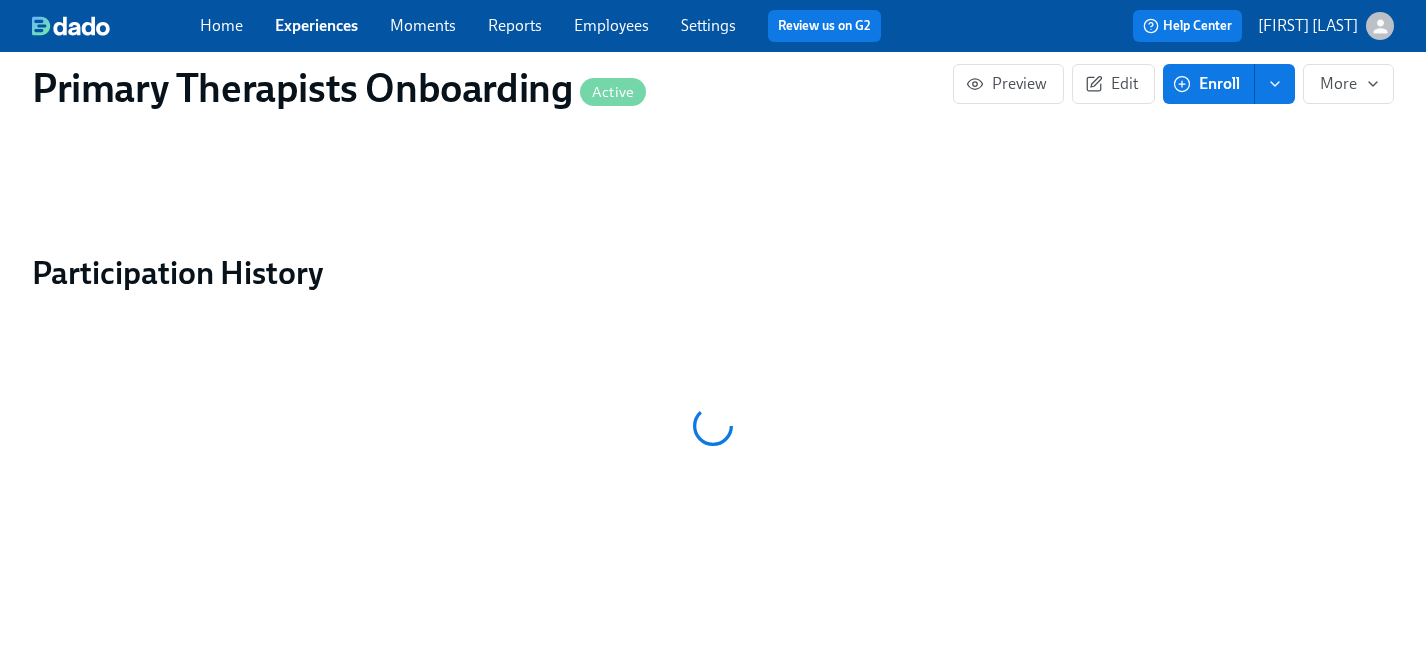 scroll, scrollTop: 0, scrollLeft: 0, axis: both 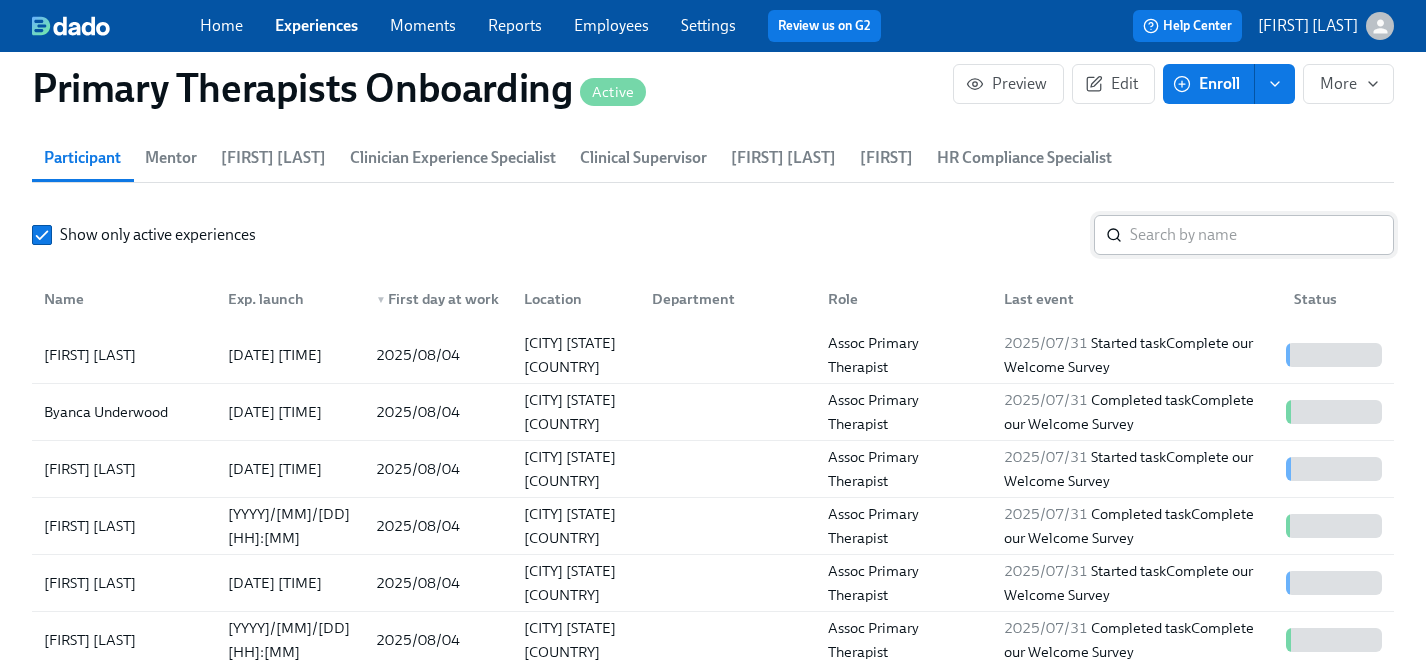 click at bounding box center (1262, 235) 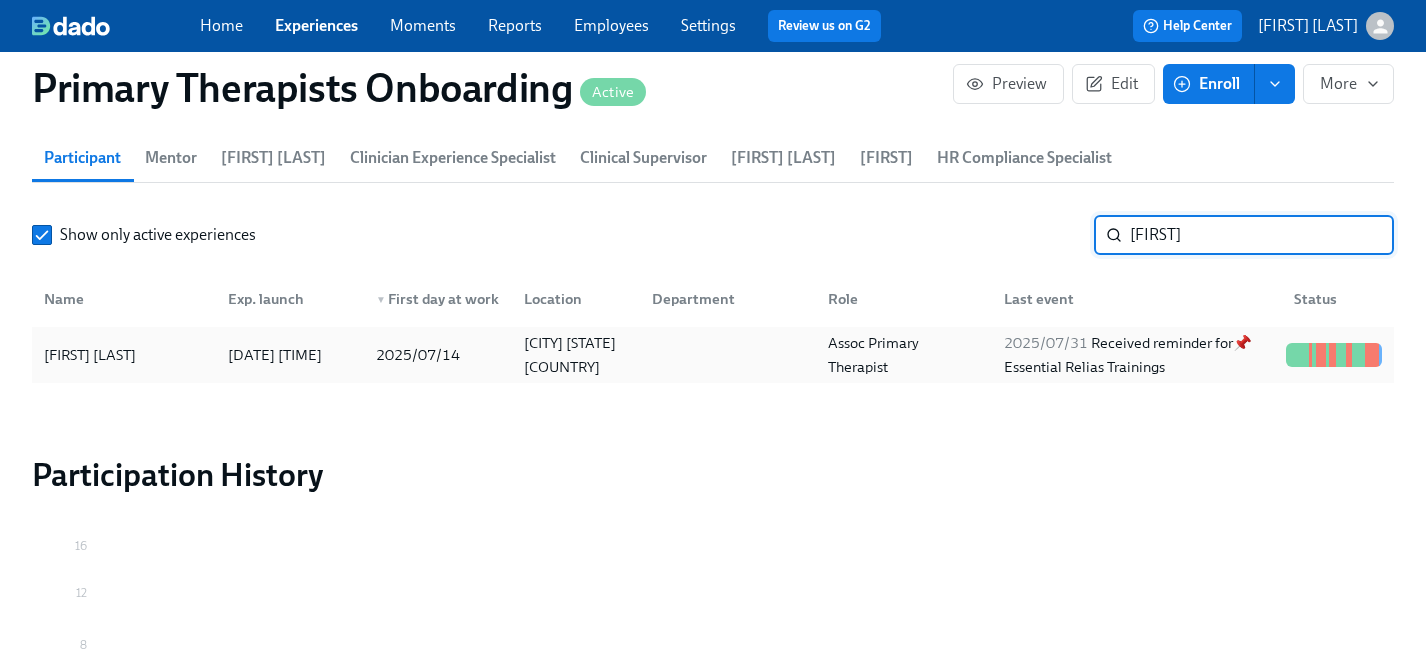 type on "[FIRST]" 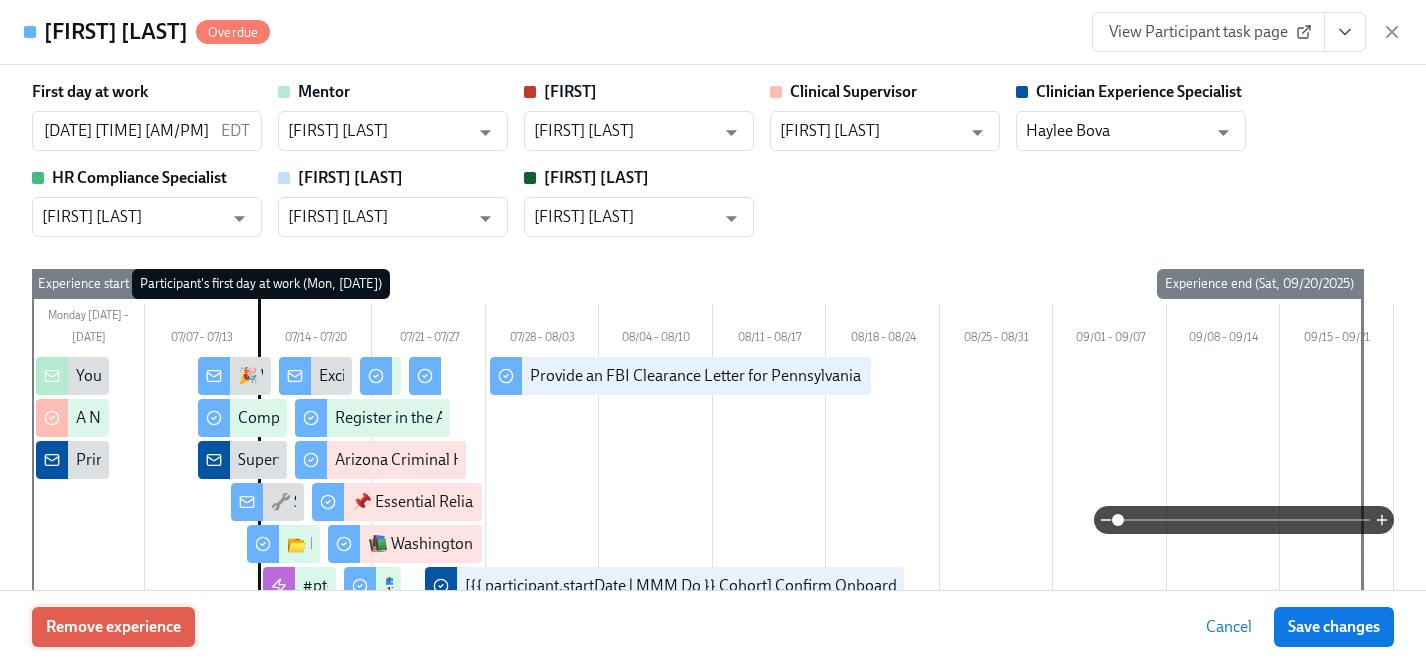 click on "Remove experience" at bounding box center [113, 627] 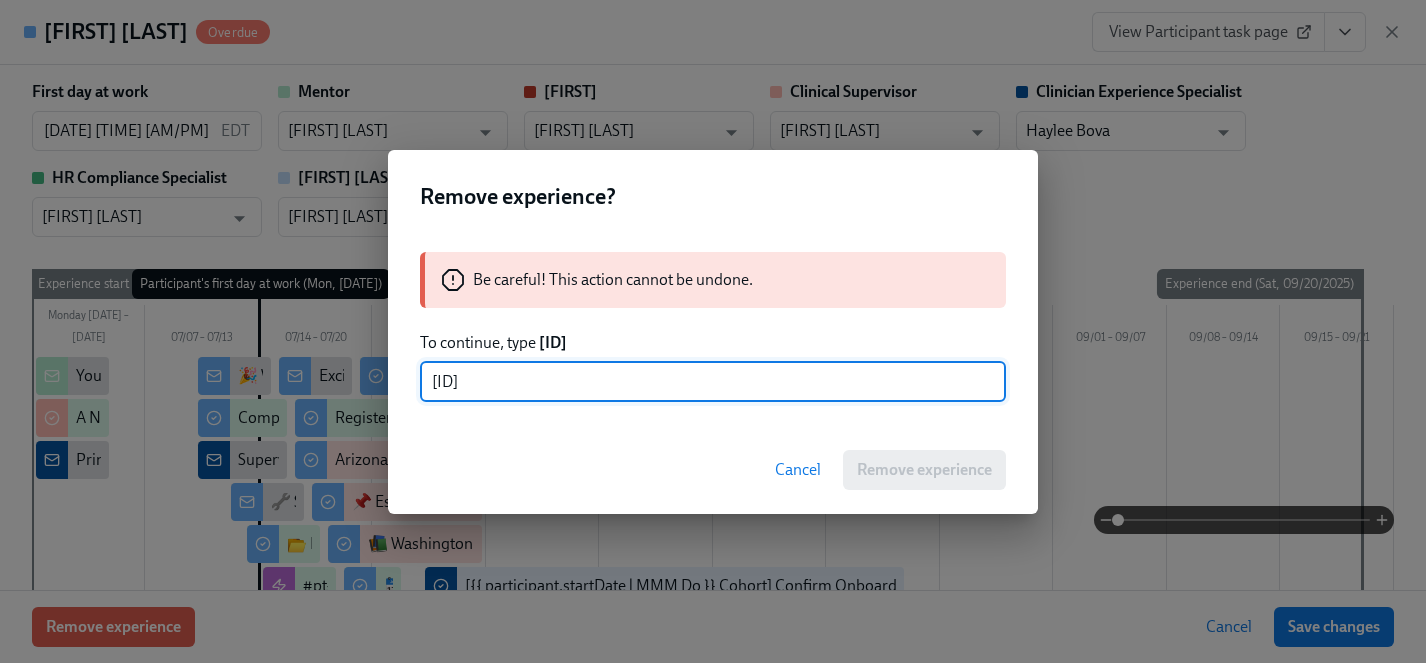 scroll, scrollTop: 0, scrollLeft: 26114, axis: horizontal 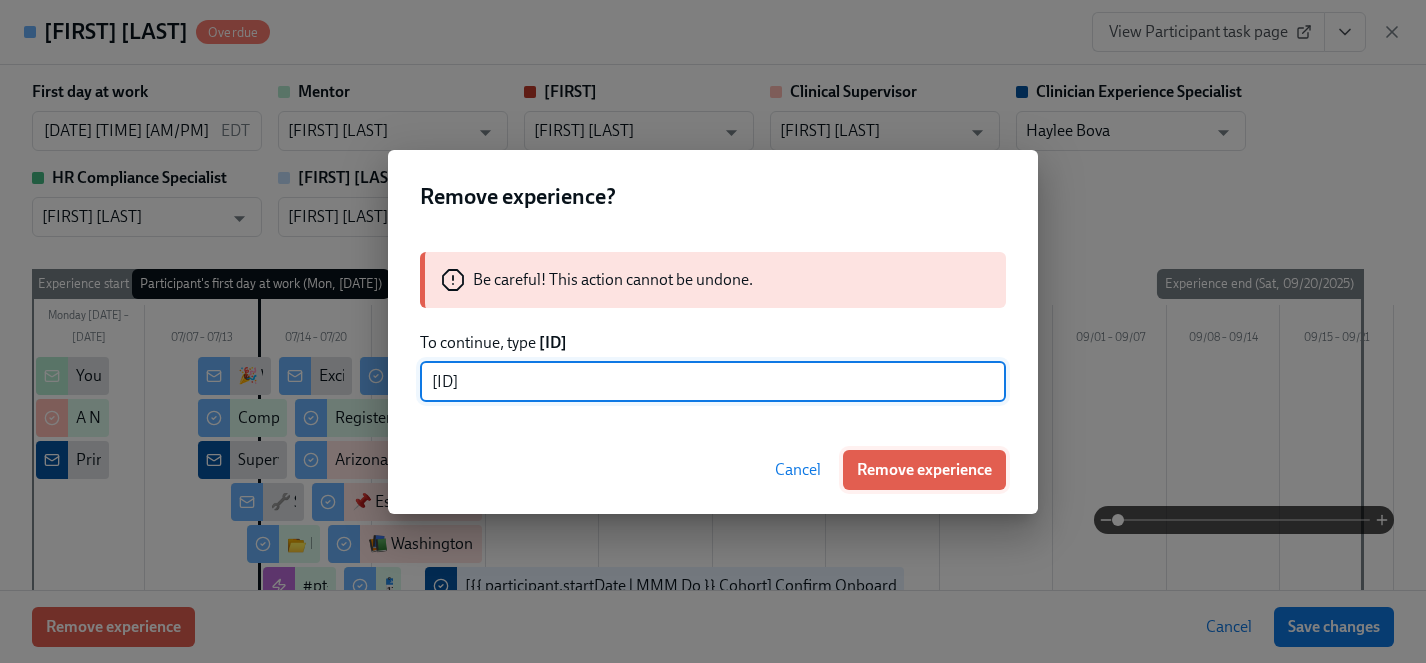 type on "[ID]" 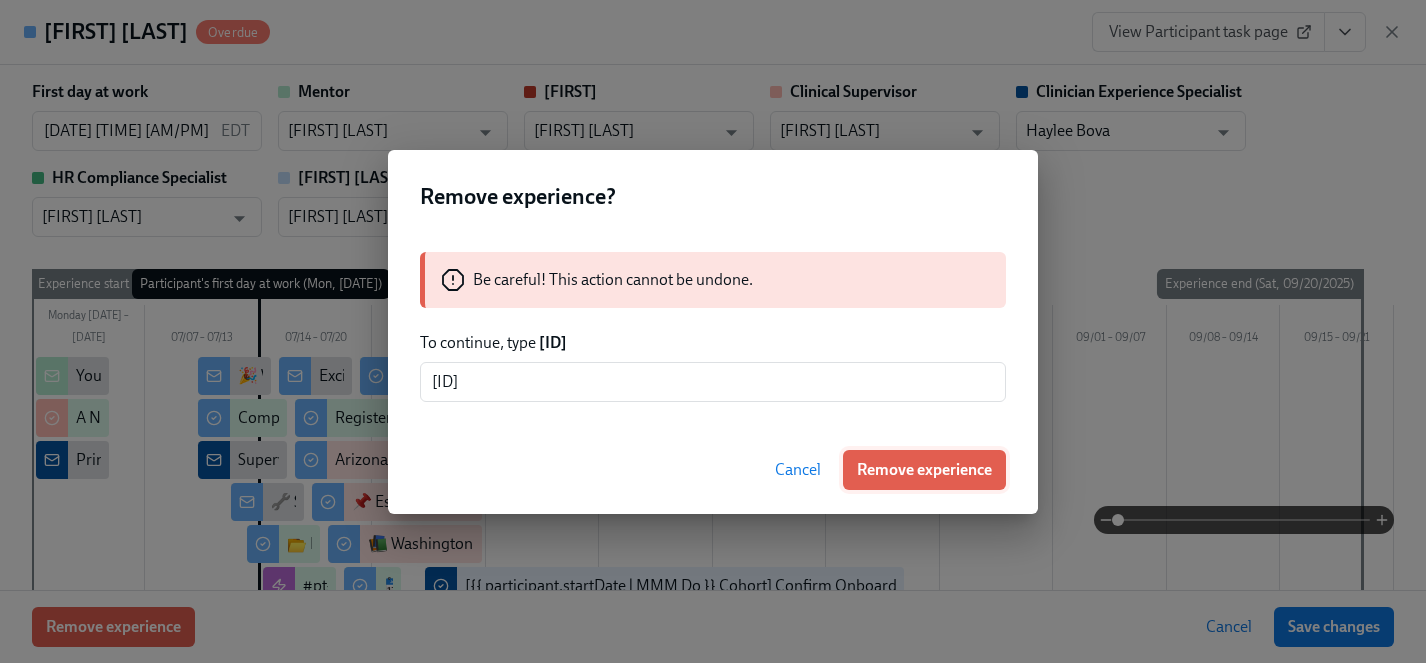 click on "Remove experience" at bounding box center [924, 470] 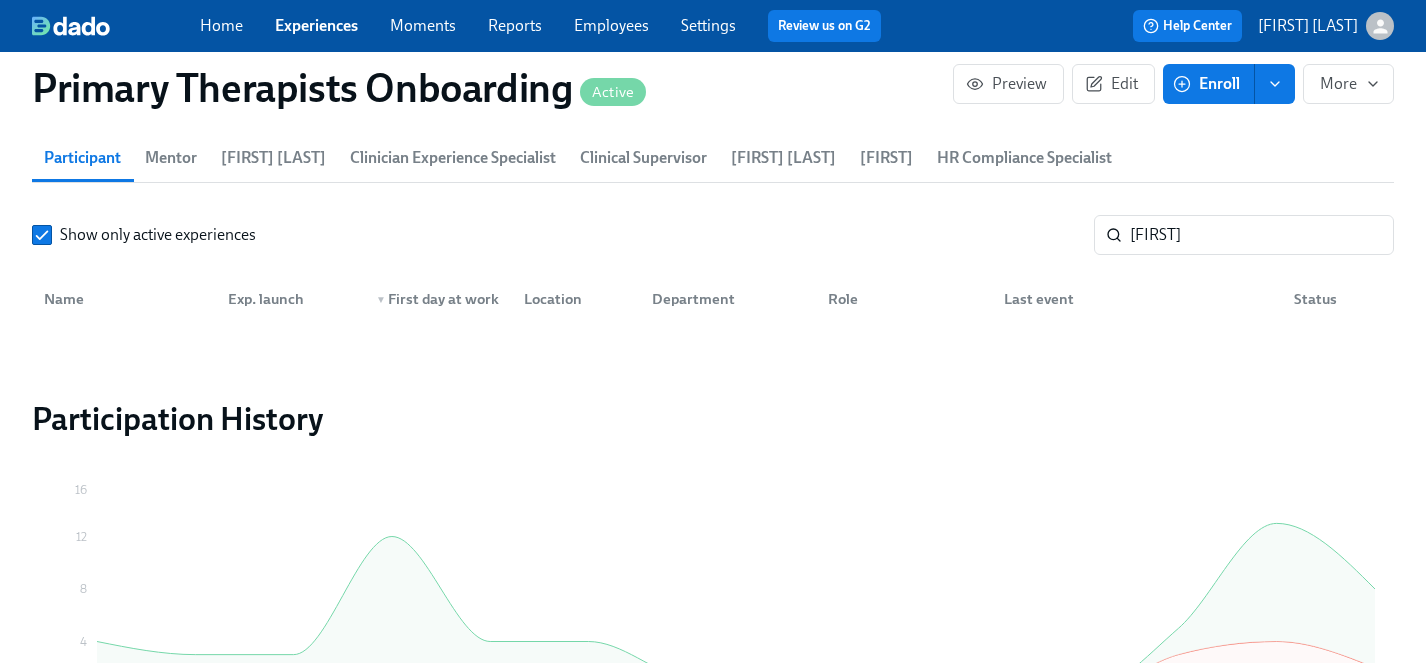 click on "Experiences" at bounding box center (316, 25) 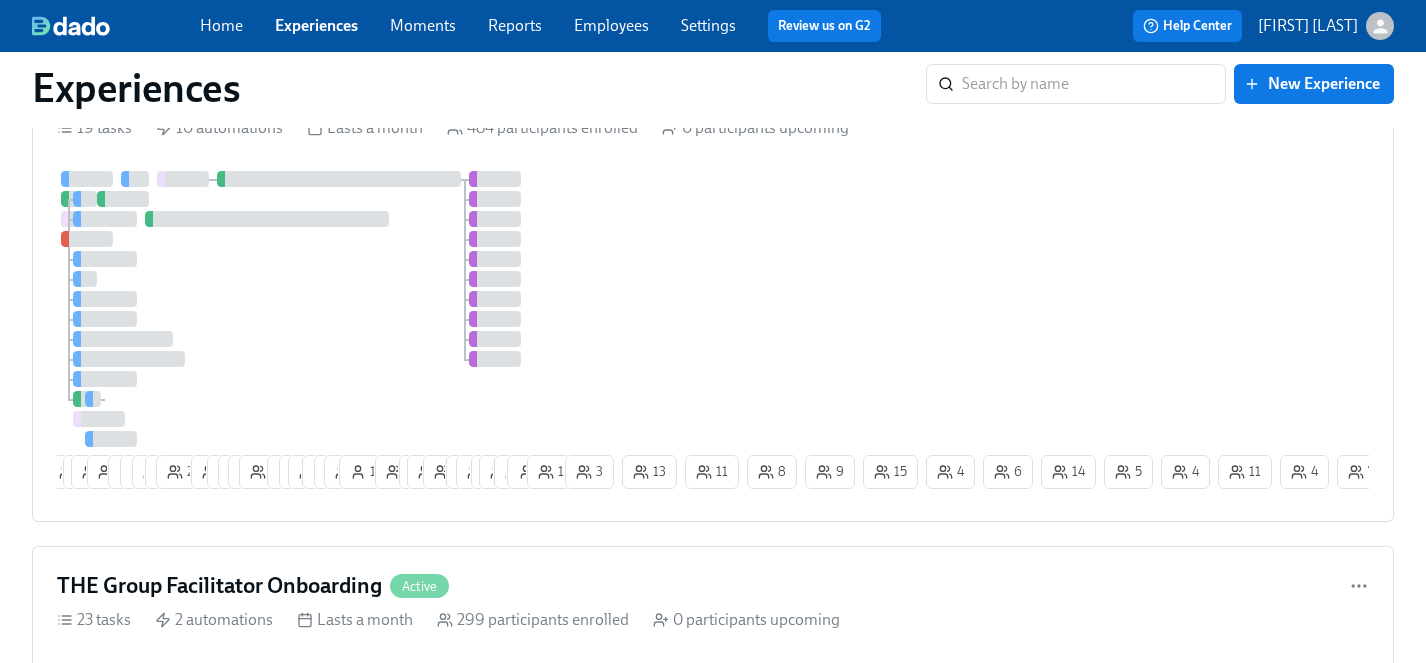 scroll, scrollTop: 0, scrollLeft: 0, axis: both 